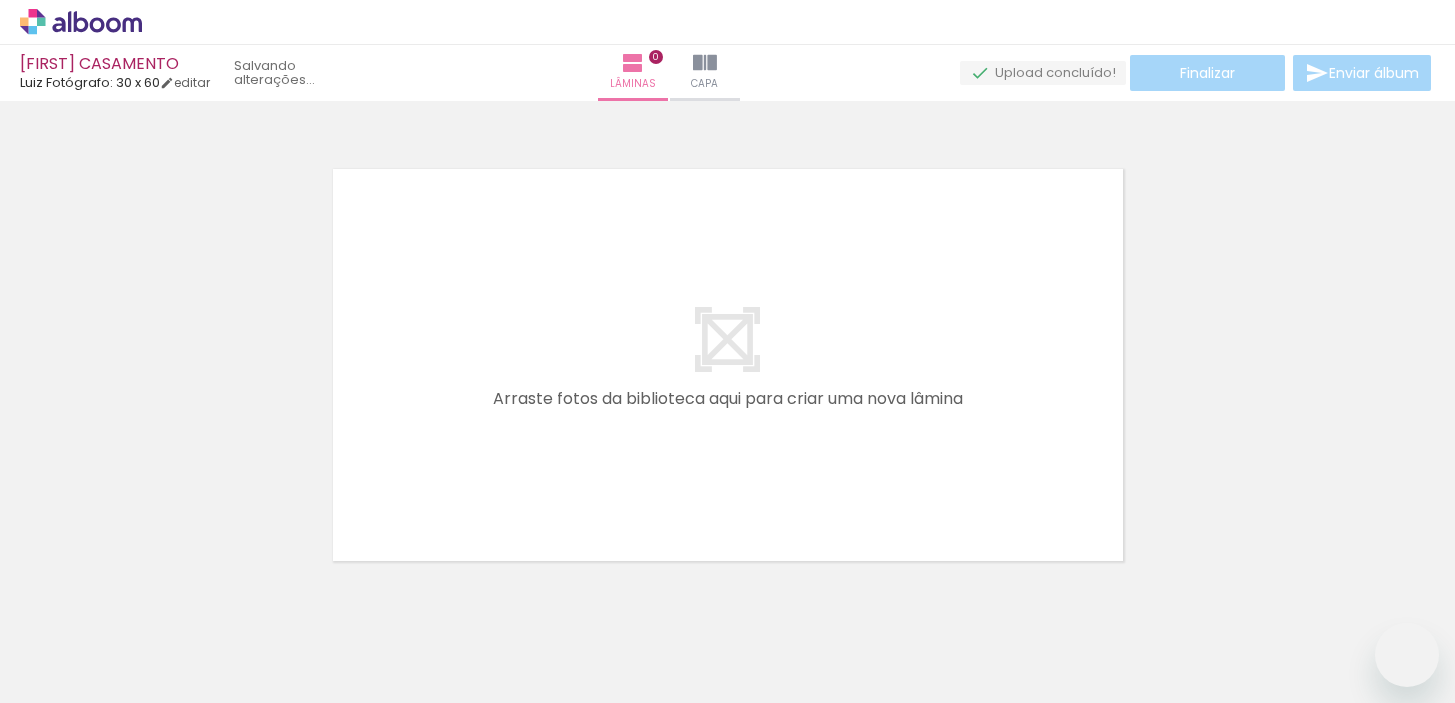 scroll, scrollTop: 0, scrollLeft: 0, axis: both 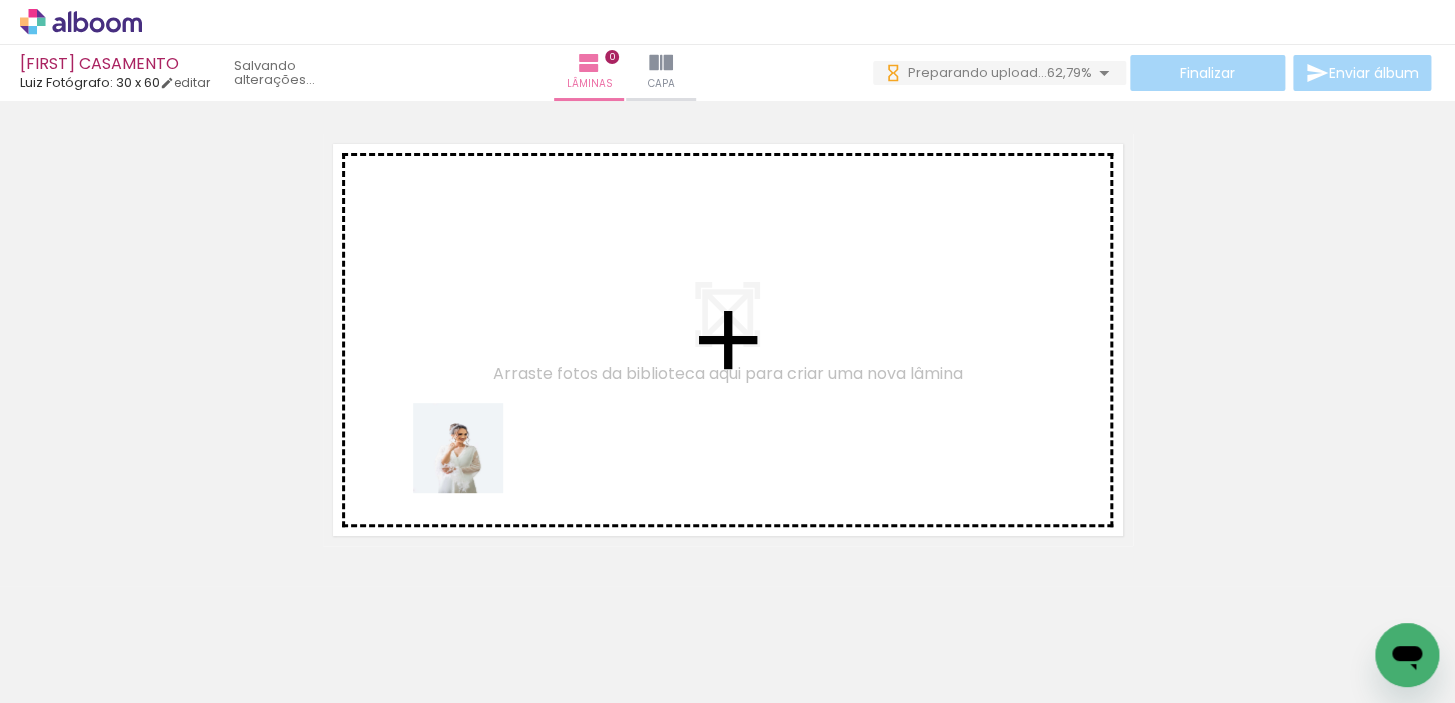 drag, startPoint x: 372, startPoint y: 644, endPoint x: 507, endPoint y: 451, distance: 235.52919 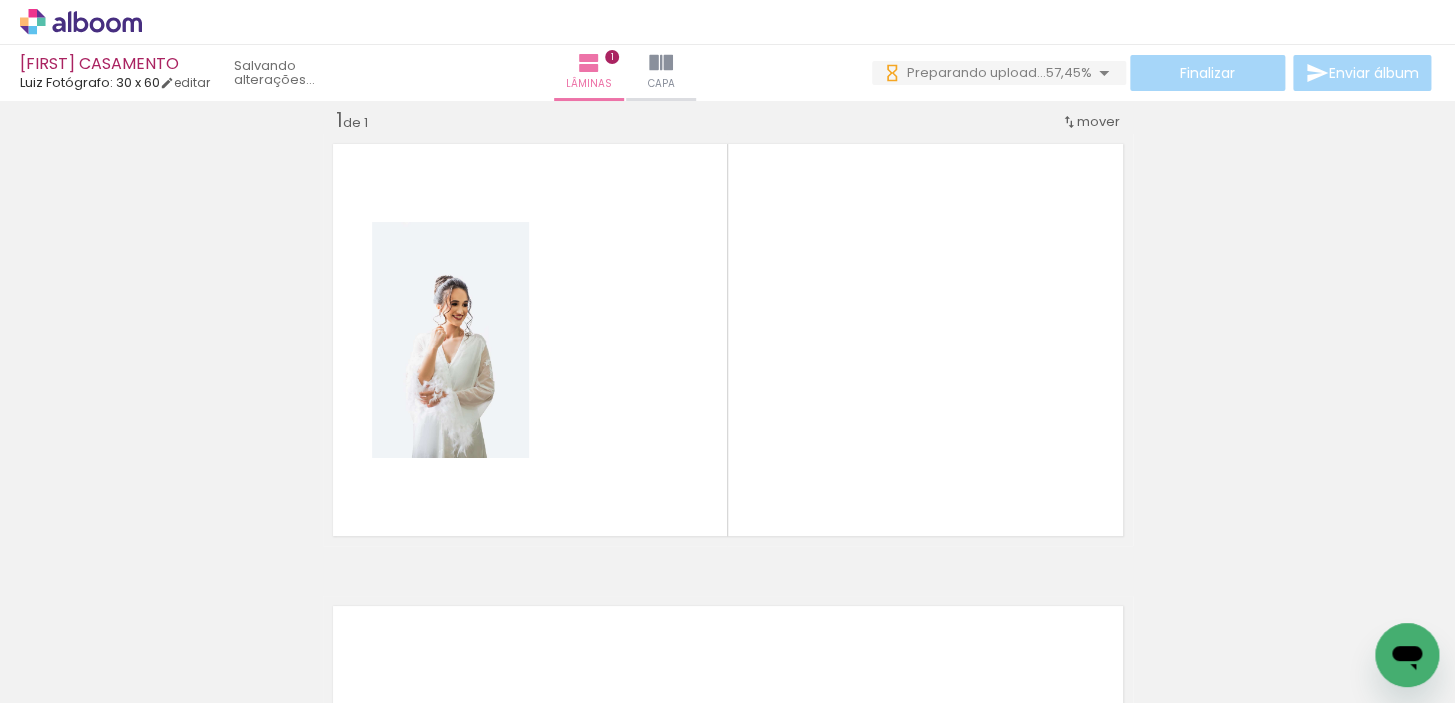 scroll, scrollTop: 25, scrollLeft: 0, axis: vertical 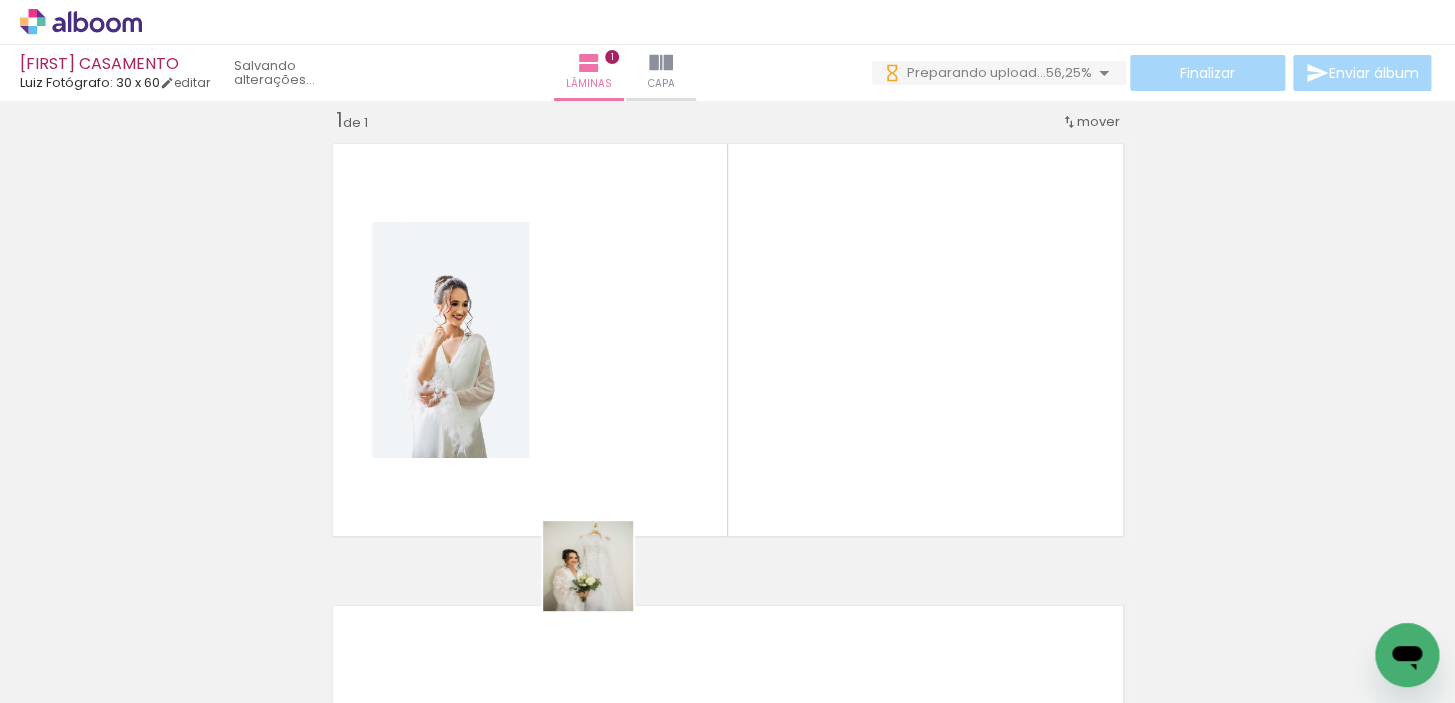 drag, startPoint x: 499, startPoint y: 660, endPoint x: 770, endPoint y: 437, distance: 350.95584 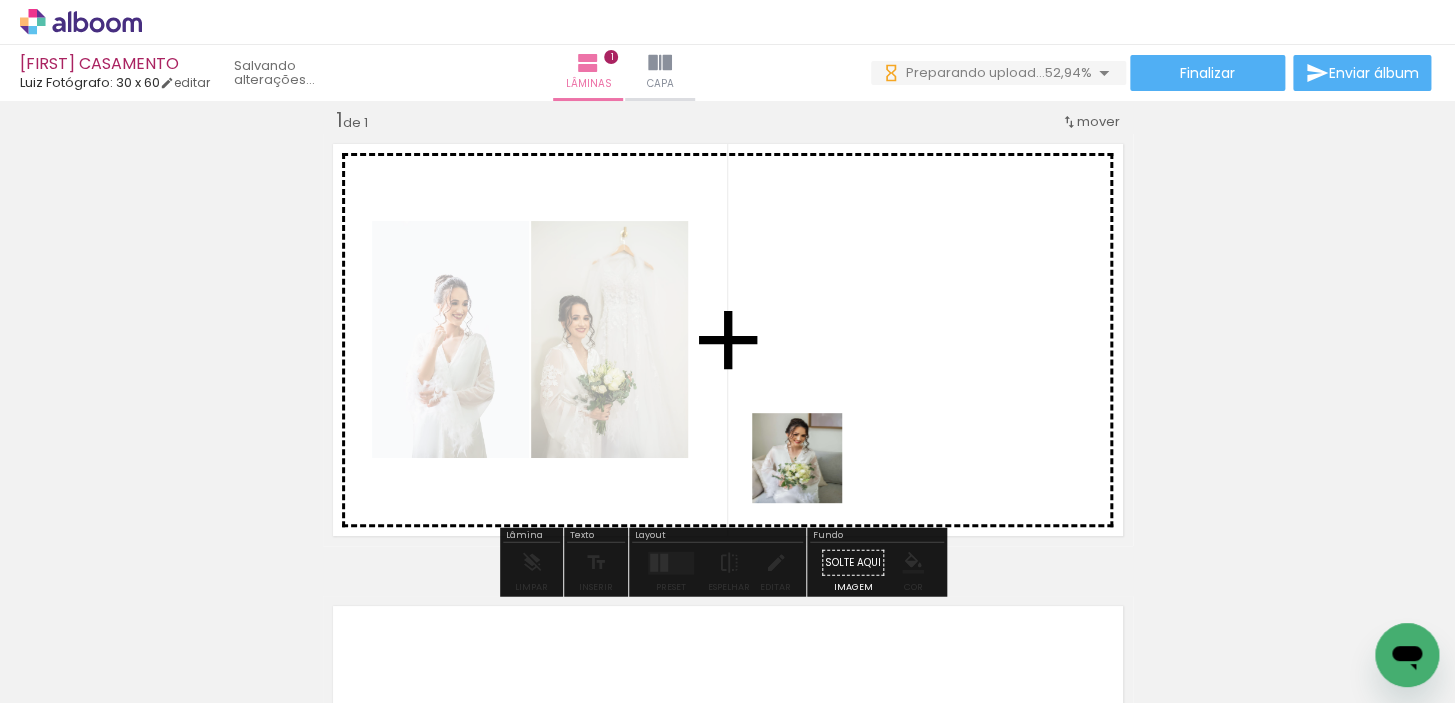 drag, startPoint x: 578, startPoint y: 655, endPoint x: 894, endPoint y: 418, distance: 395 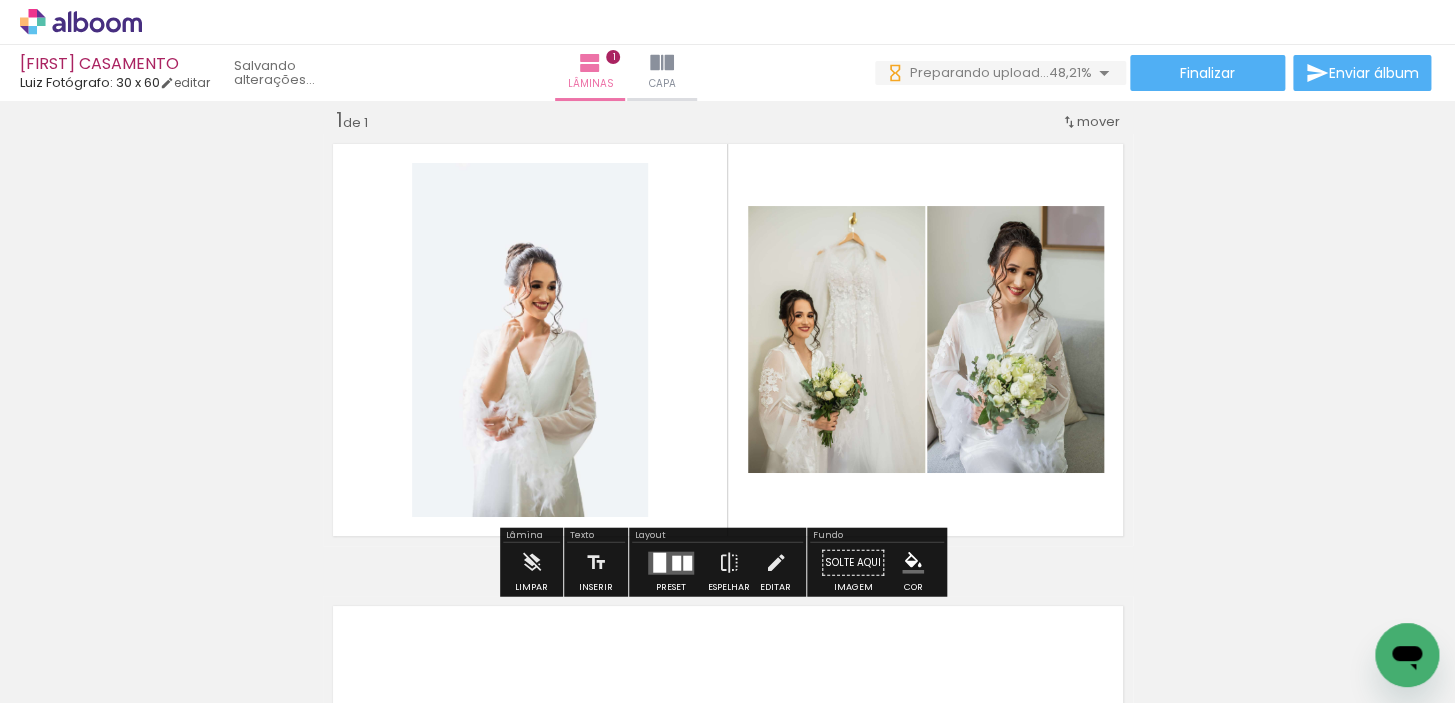 click at bounding box center [676, 562] 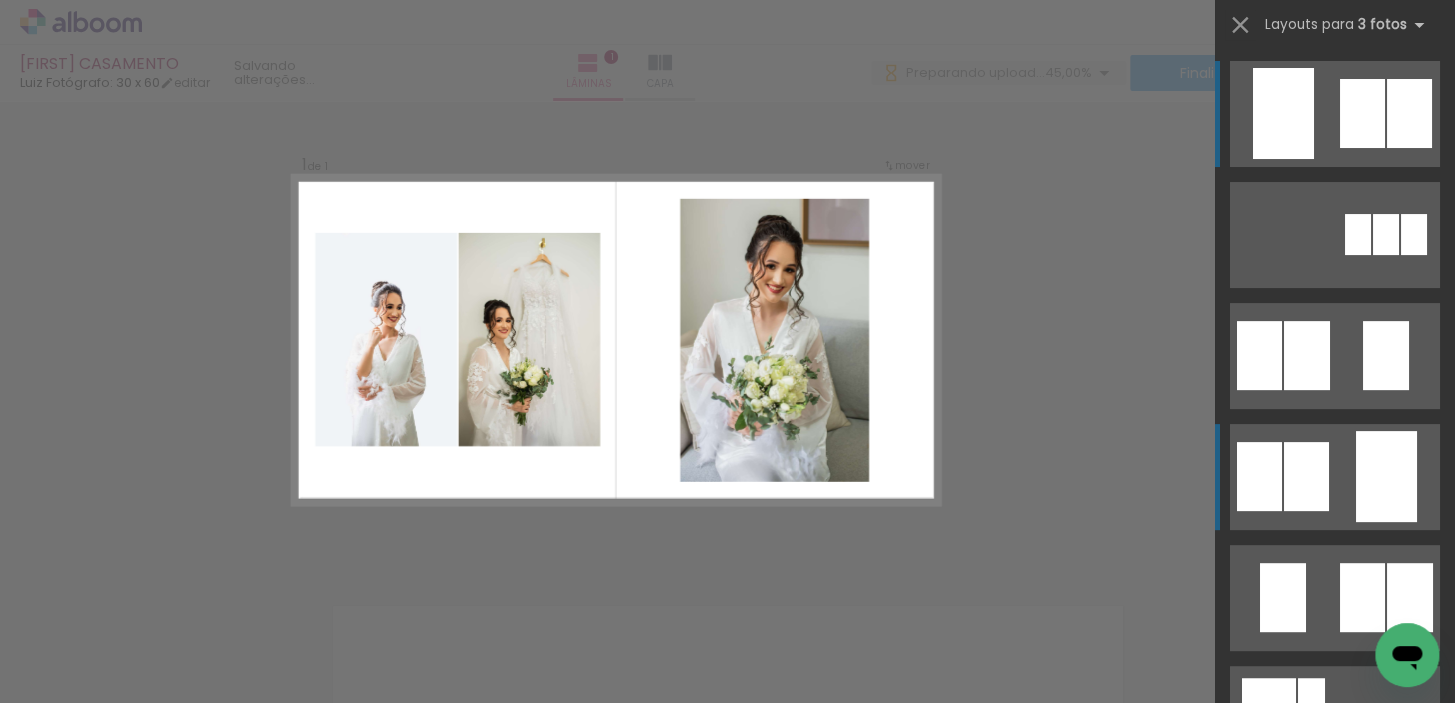 click at bounding box center [1409, 113] 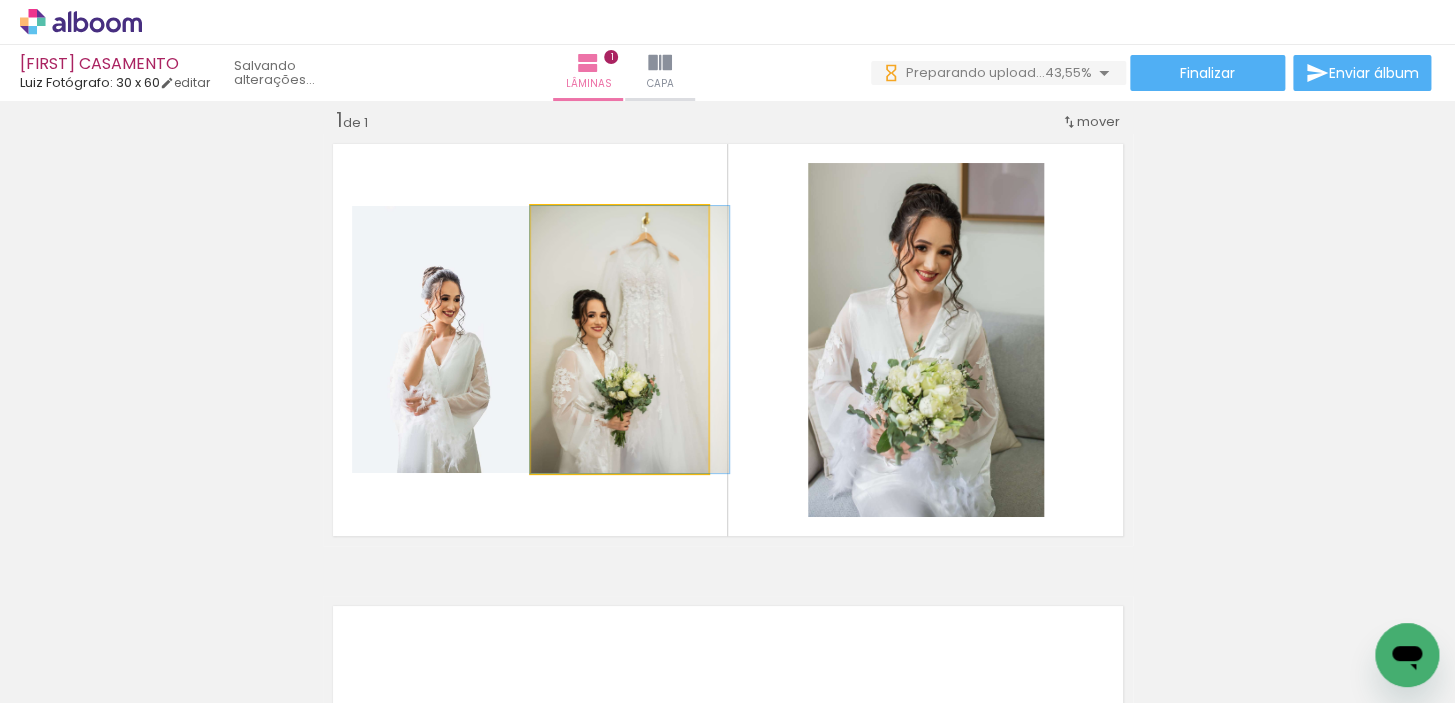 drag, startPoint x: 638, startPoint y: 410, endPoint x: 879, endPoint y: 412, distance: 241.0083 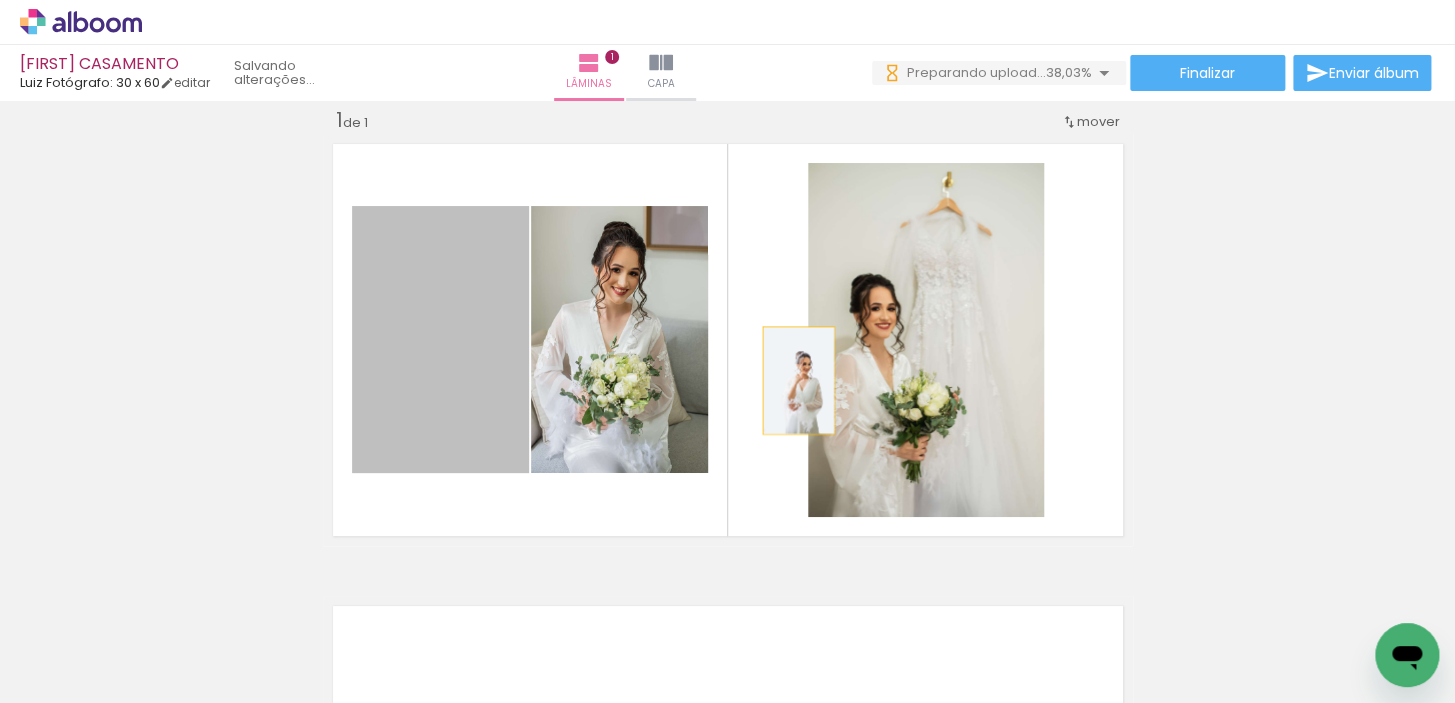 drag, startPoint x: 459, startPoint y: 375, endPoint x: 870, endPoint y: 368, distance: 411.0596 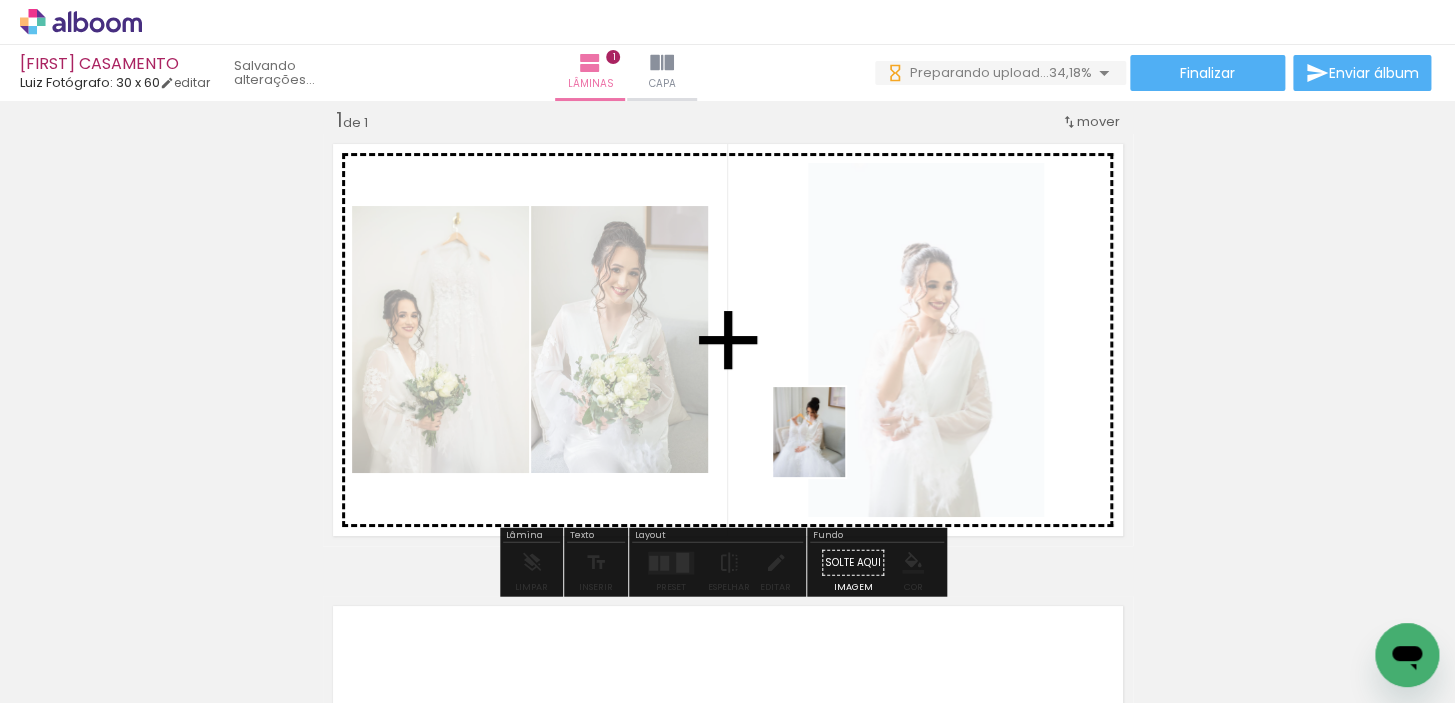 drag, startPoint x: 814, startPoint y: 679, endPoint x: 833, endPoint y: 447, distance: 232.77672 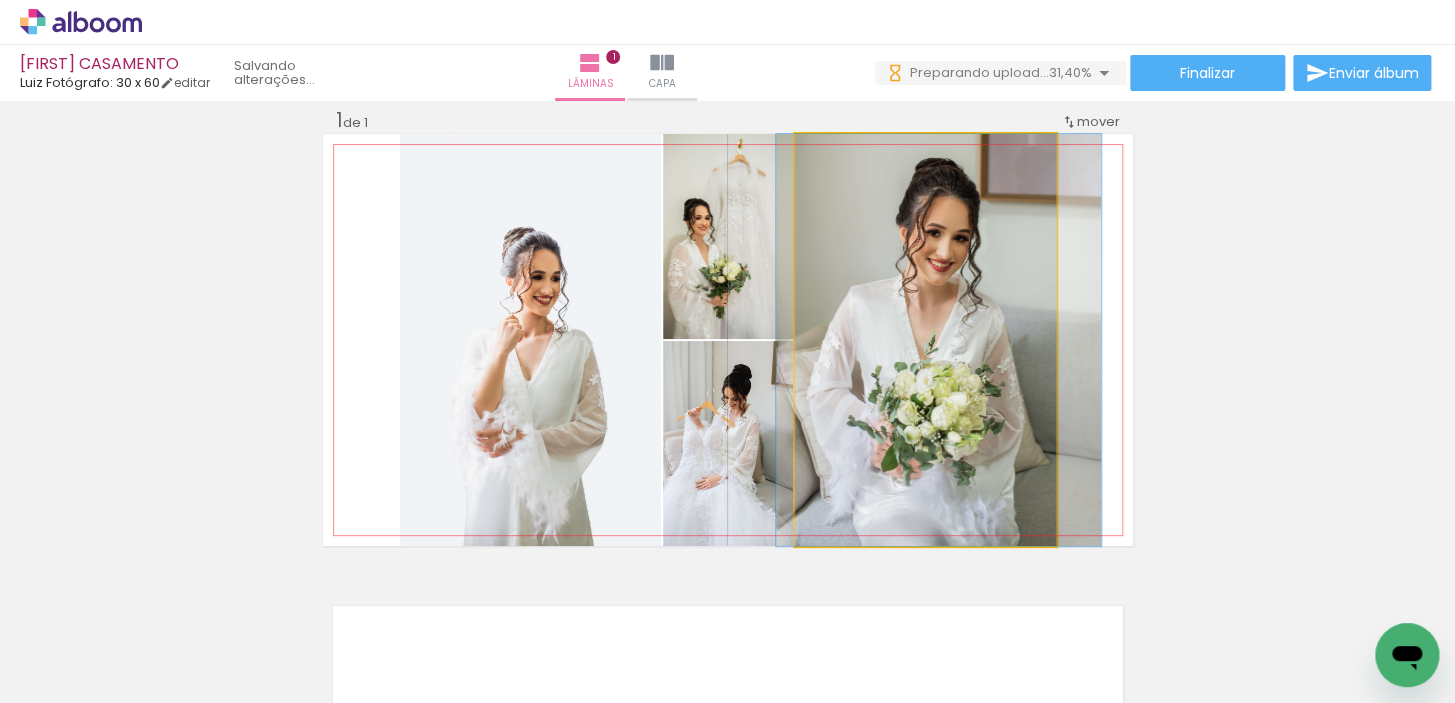 drag, startPoint x: 879, startPoint y: 373, endPoint x: 892, endPoint y: 373, distance: 13 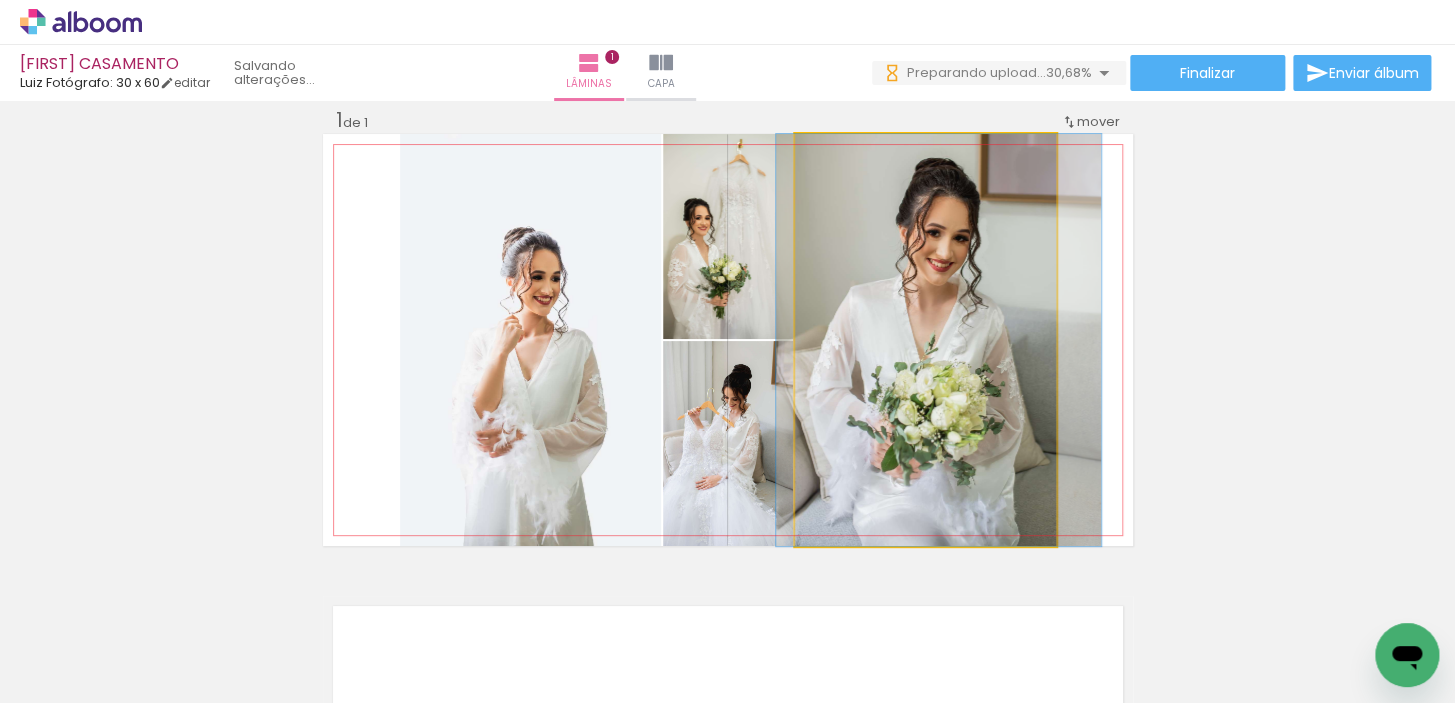 click 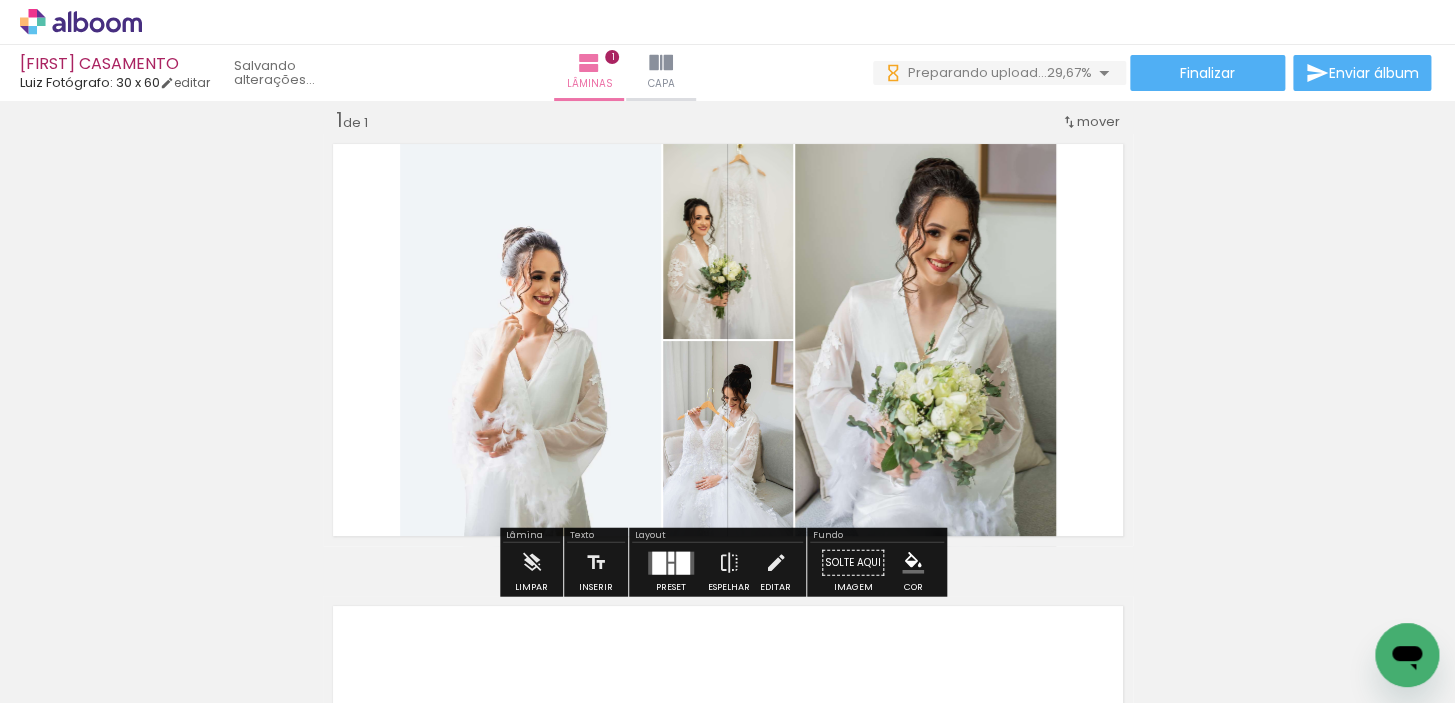 click at bounding box center (671, 556) 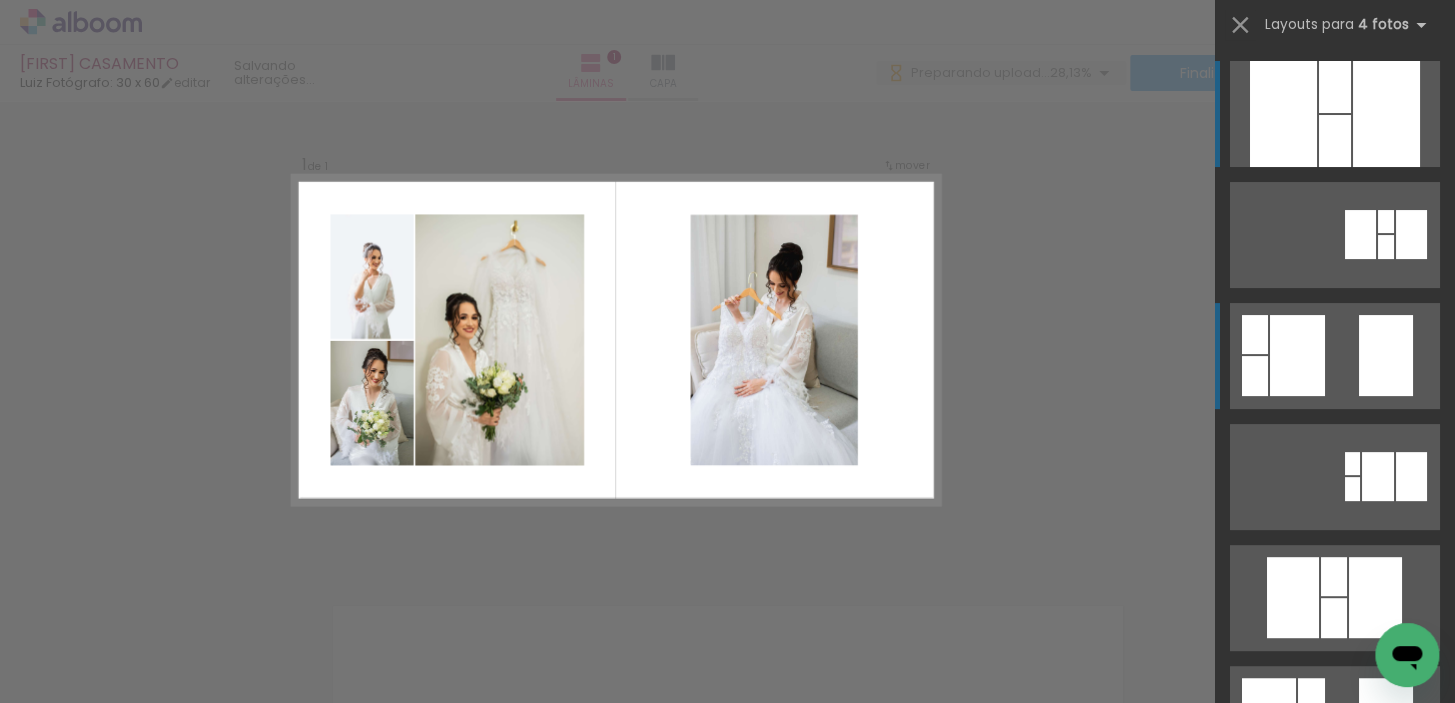 click at bounding box center (1335, 141) 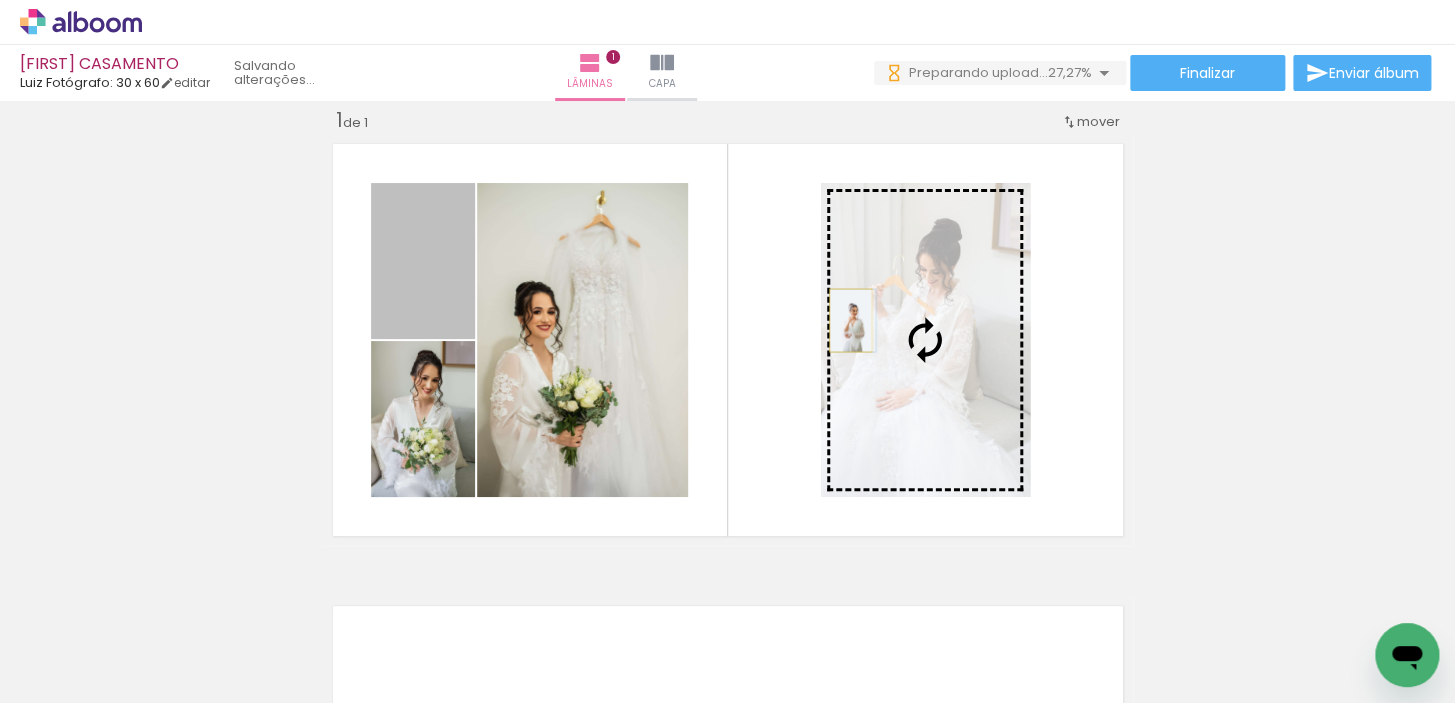 drag, startPoint x: 422, startPoint y: 316, endPoint x: 843, endPoint y: 320, distance: 421.019 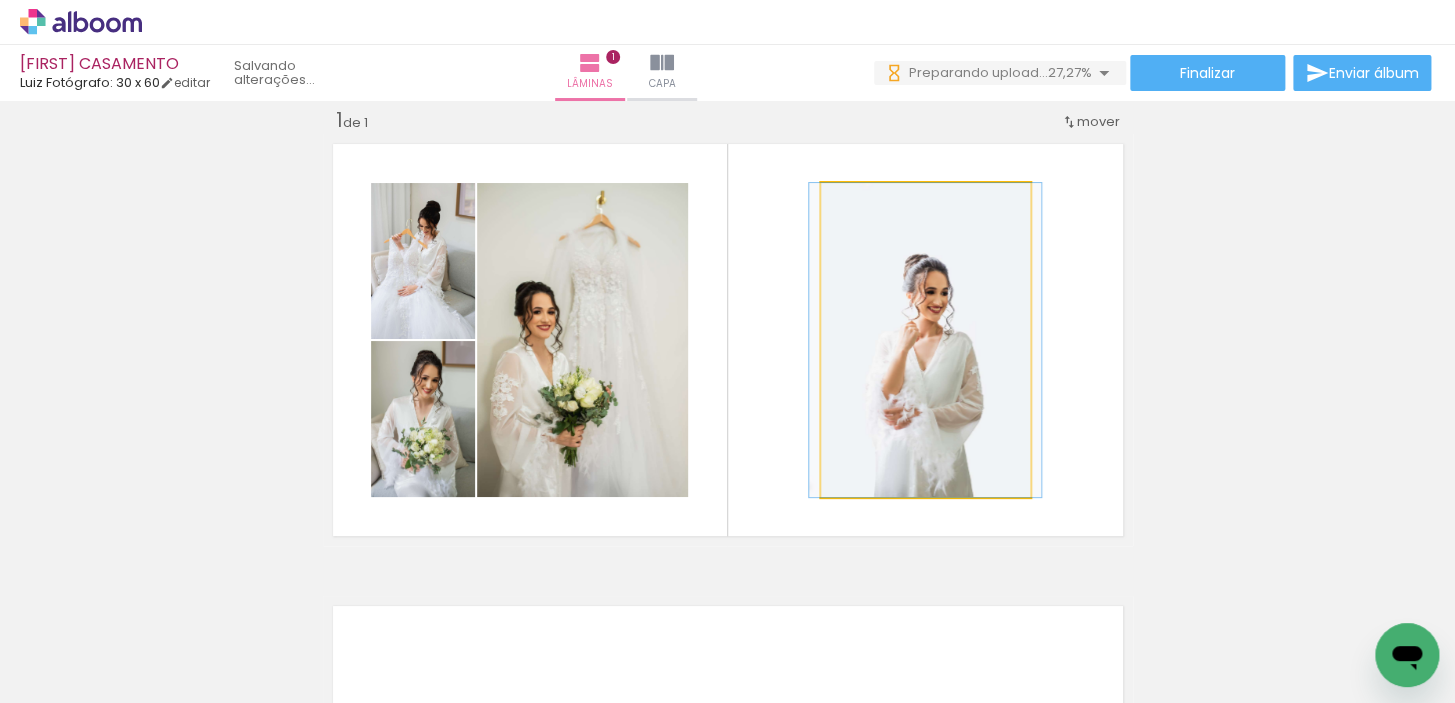 click 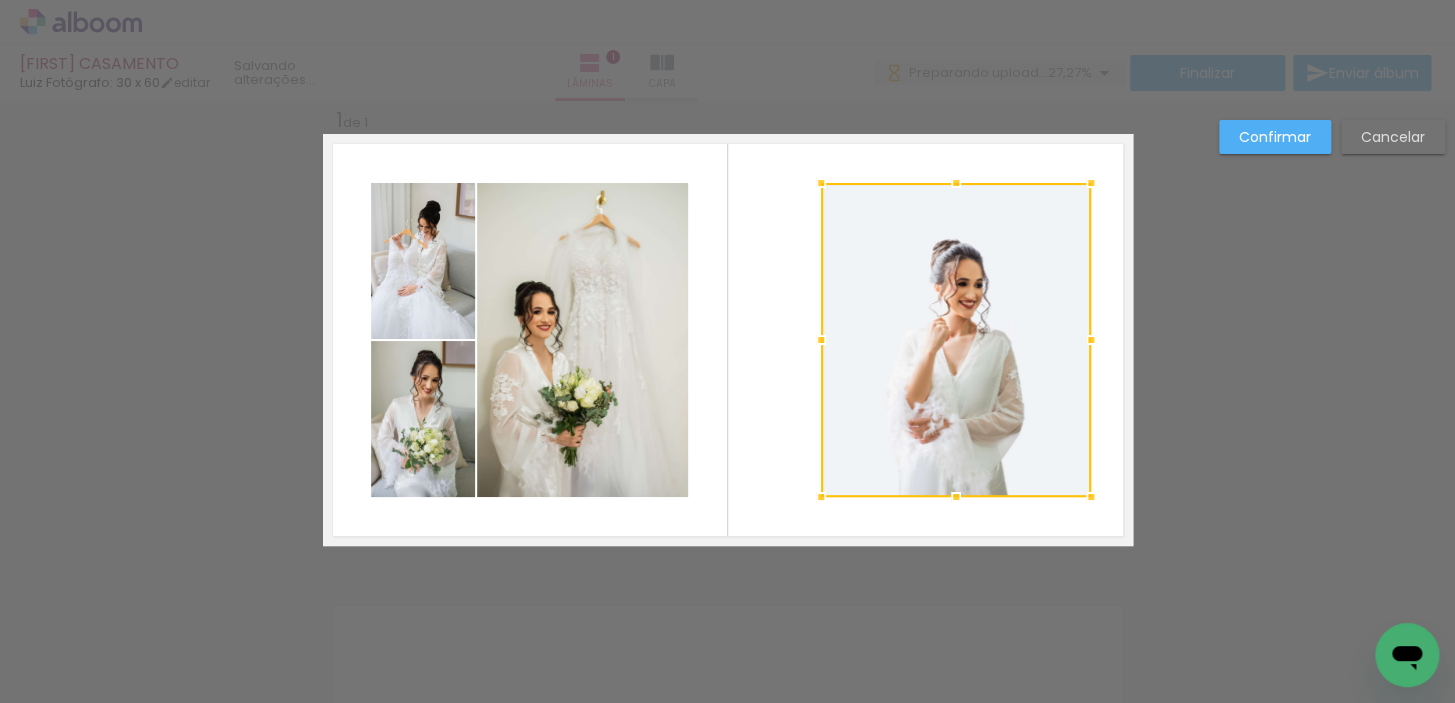 drag, startPoint x: 1019, startPoint y: 345, endPoint x: 1070, endPoint y: 345, distance: 51 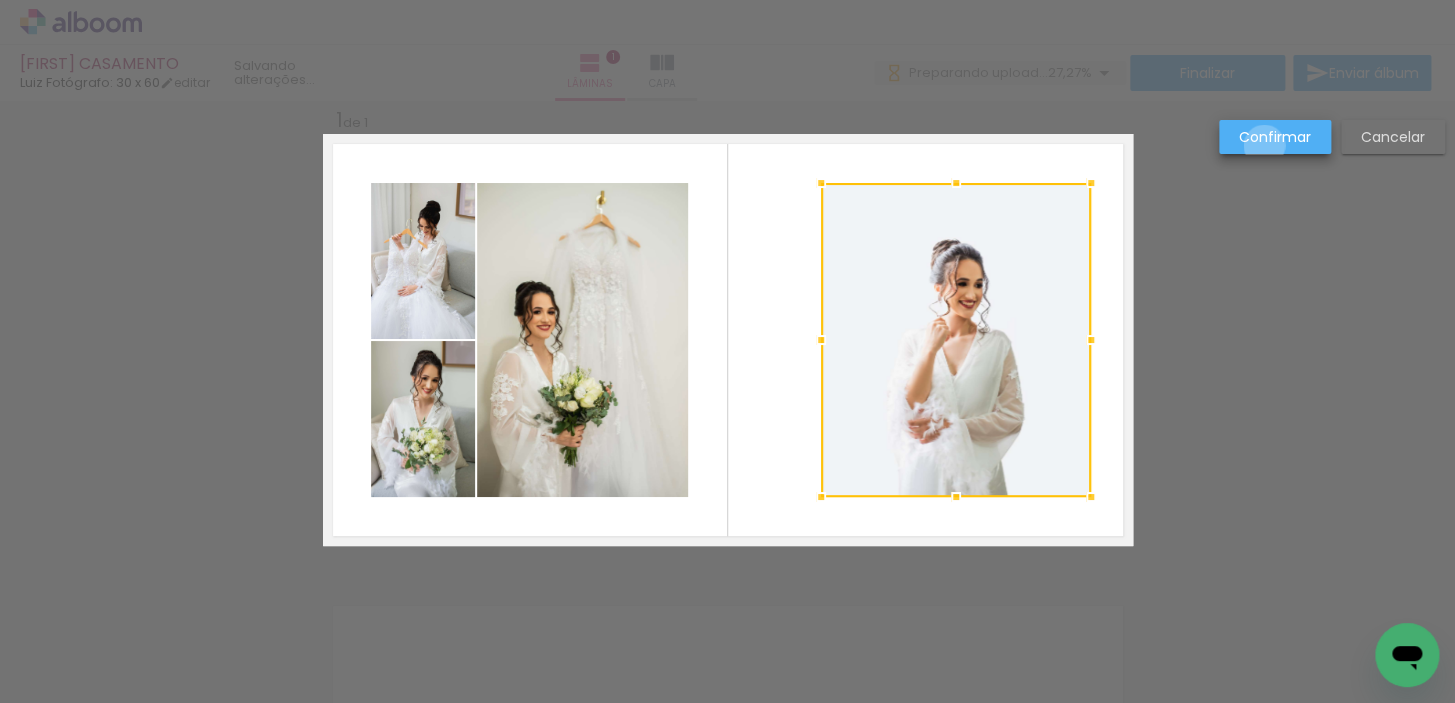 click on "Confirmar" at bounding box center (1275, 137) 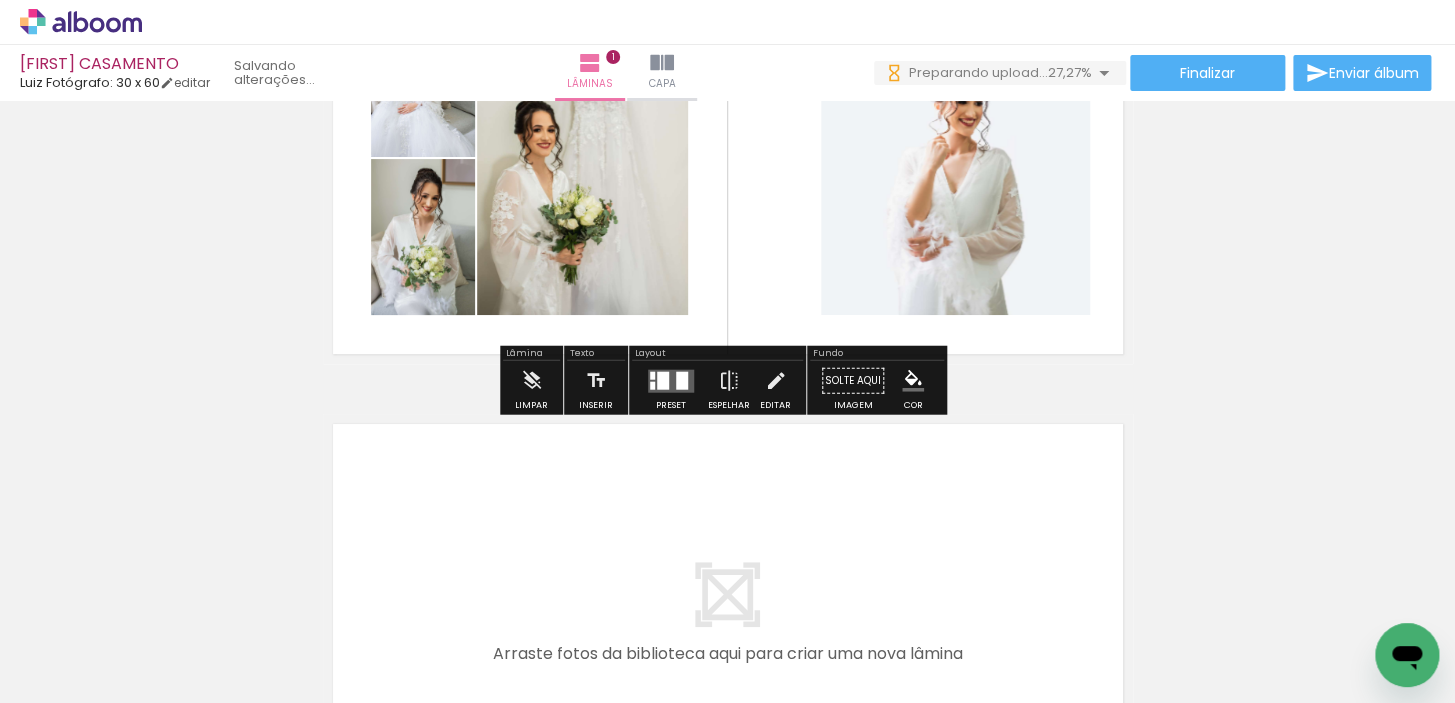 scroll, scrollTop: 389, scrollLeft: 0, axis: vertical 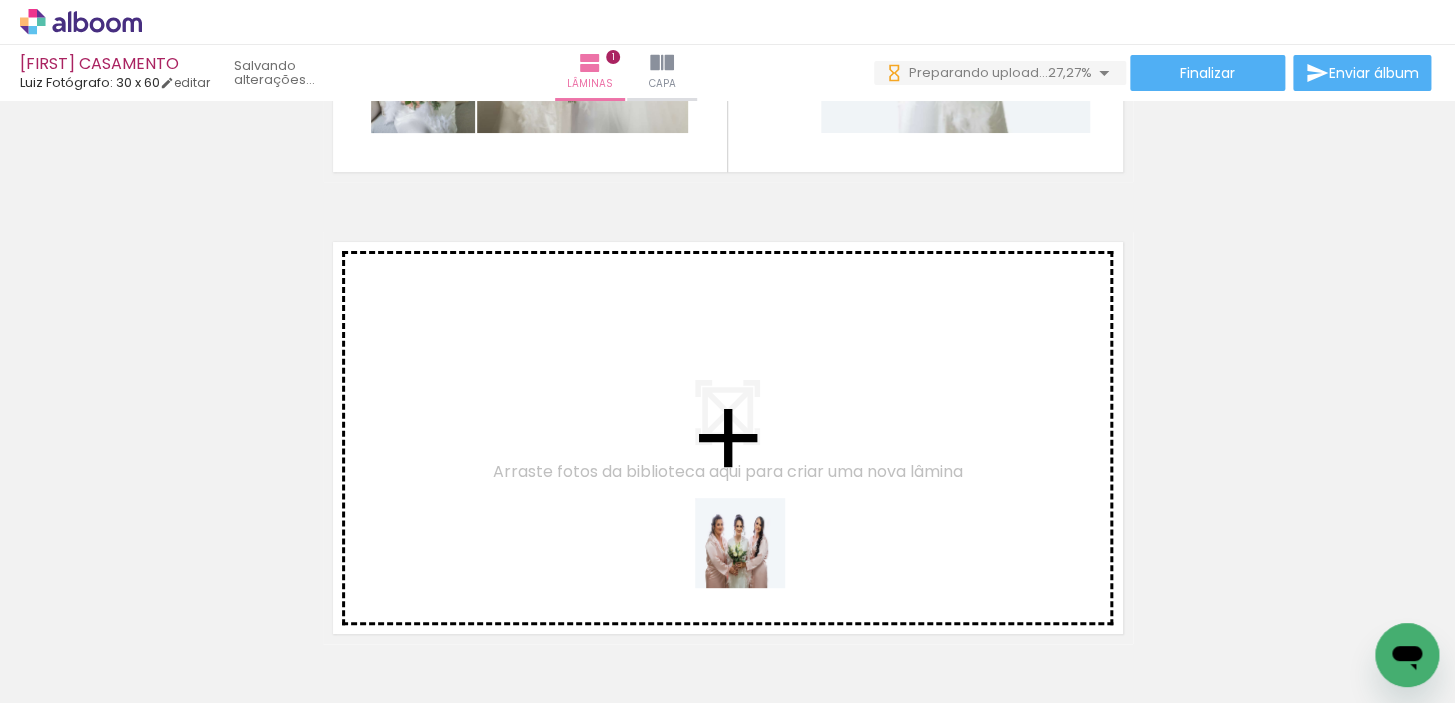 drag, startPoint x: 755, startPoint y: 558, endPoint x: 608, endPoint y: 499, distance: 158.39824 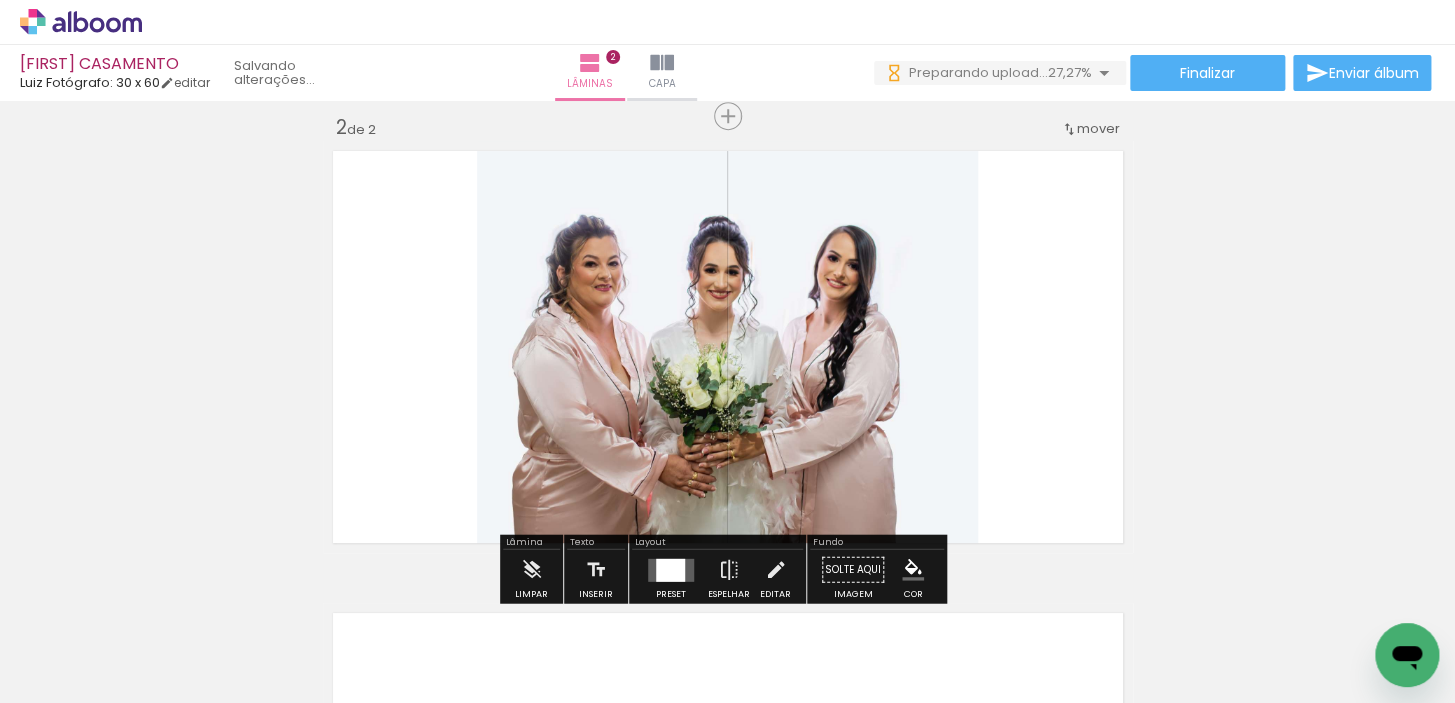 scroll, scrollTop: 487, scrollLeft: 0, axis: vertical 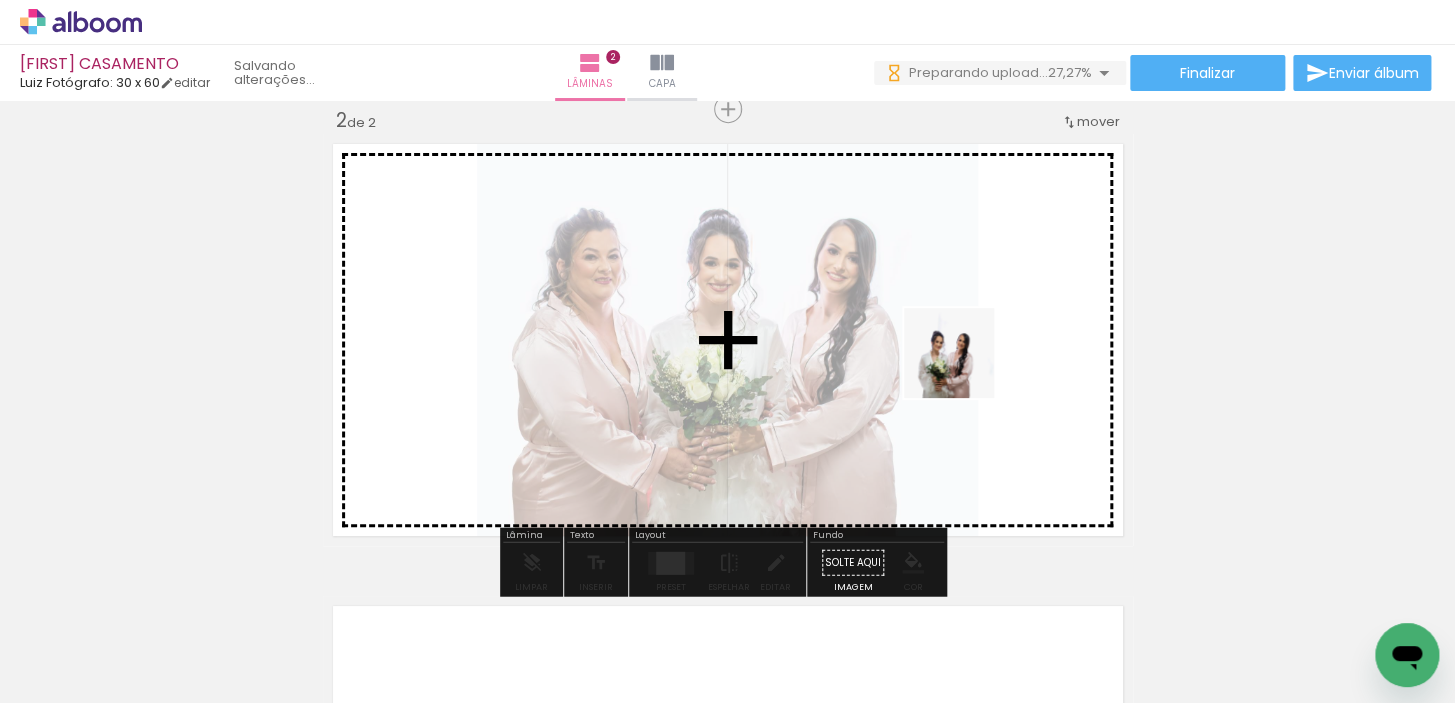 drag, startPoint x: 1035, startPoint y: 631, endPoint x: 964, endPoint y: 368, distance: 272.41513 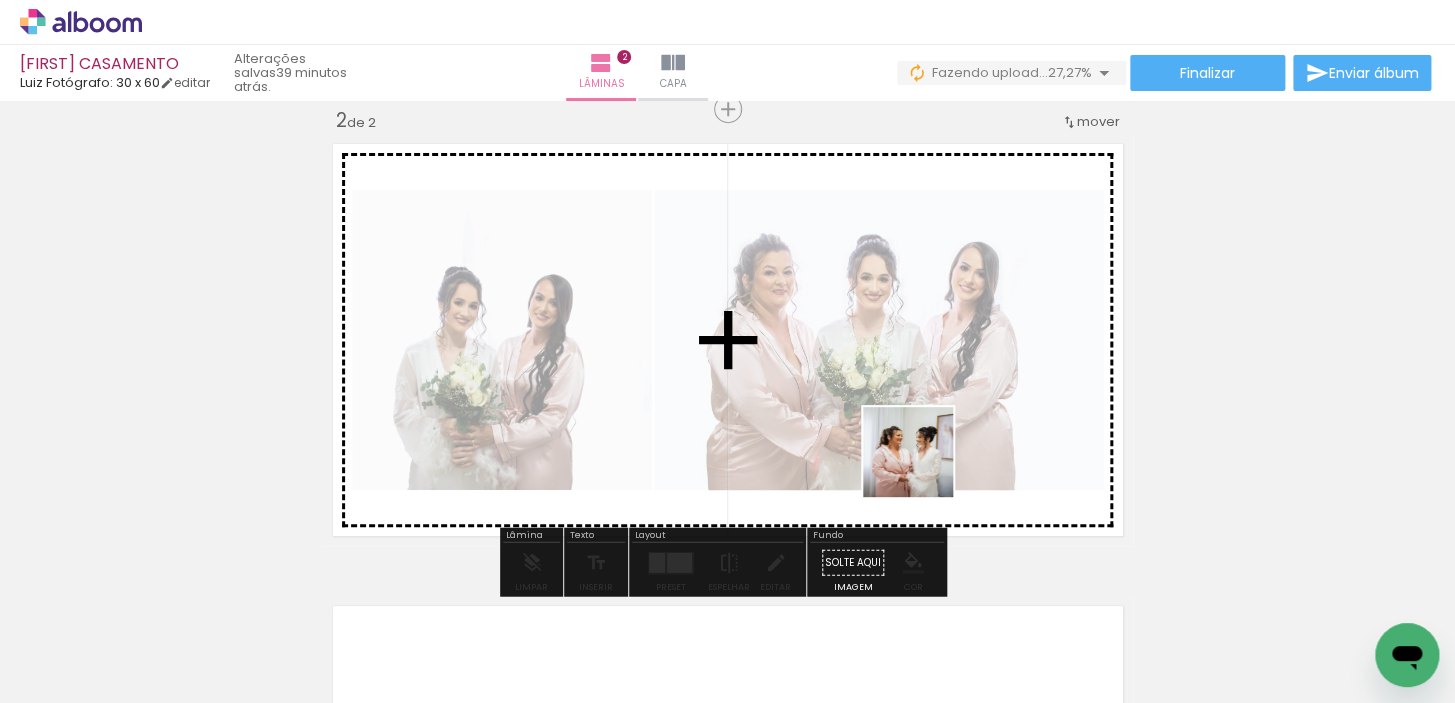 drag, startPoint x: 923, startPoint y: 467, endPoint x: 1334, endPoint y: 606, distance: 433.86865 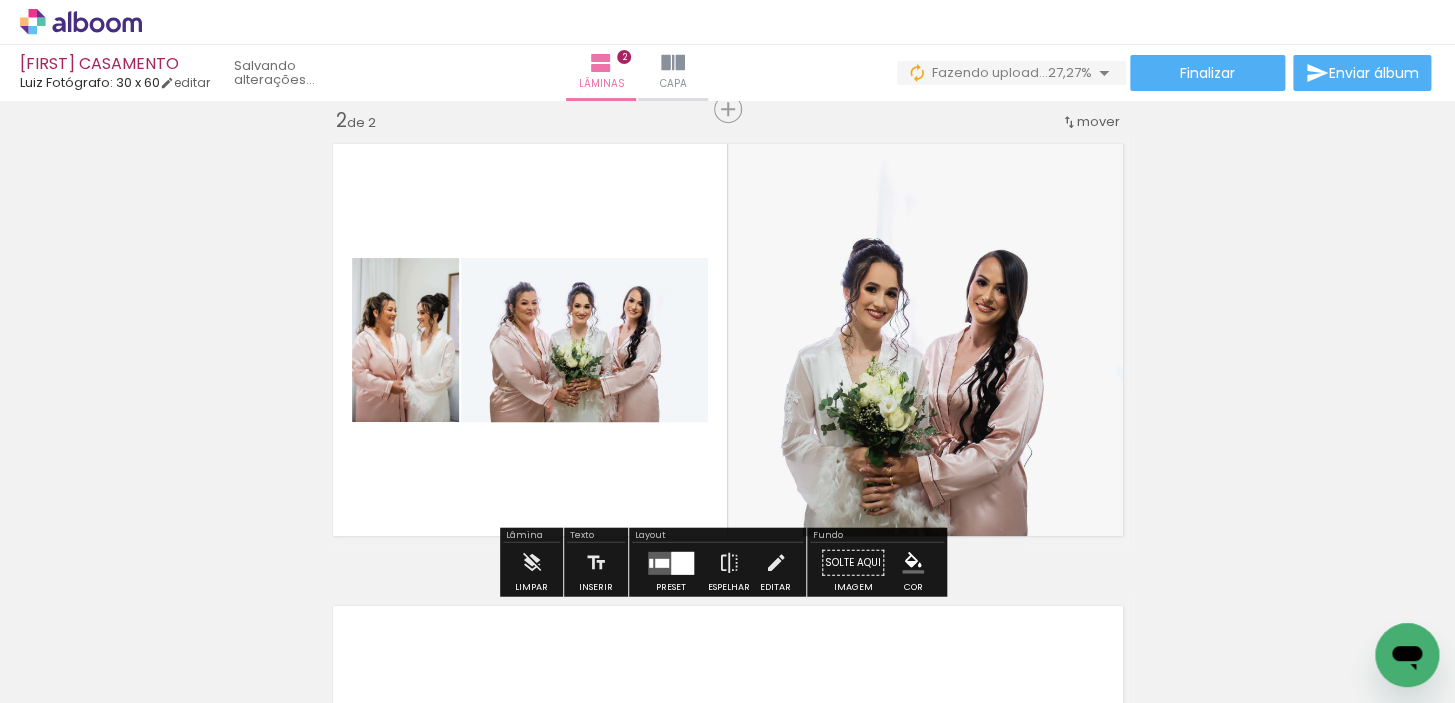 drag, startPoint x: 1273, startPoint y: 635, endPoint x: 1039, endPoint y: 435, distance: 307.82462 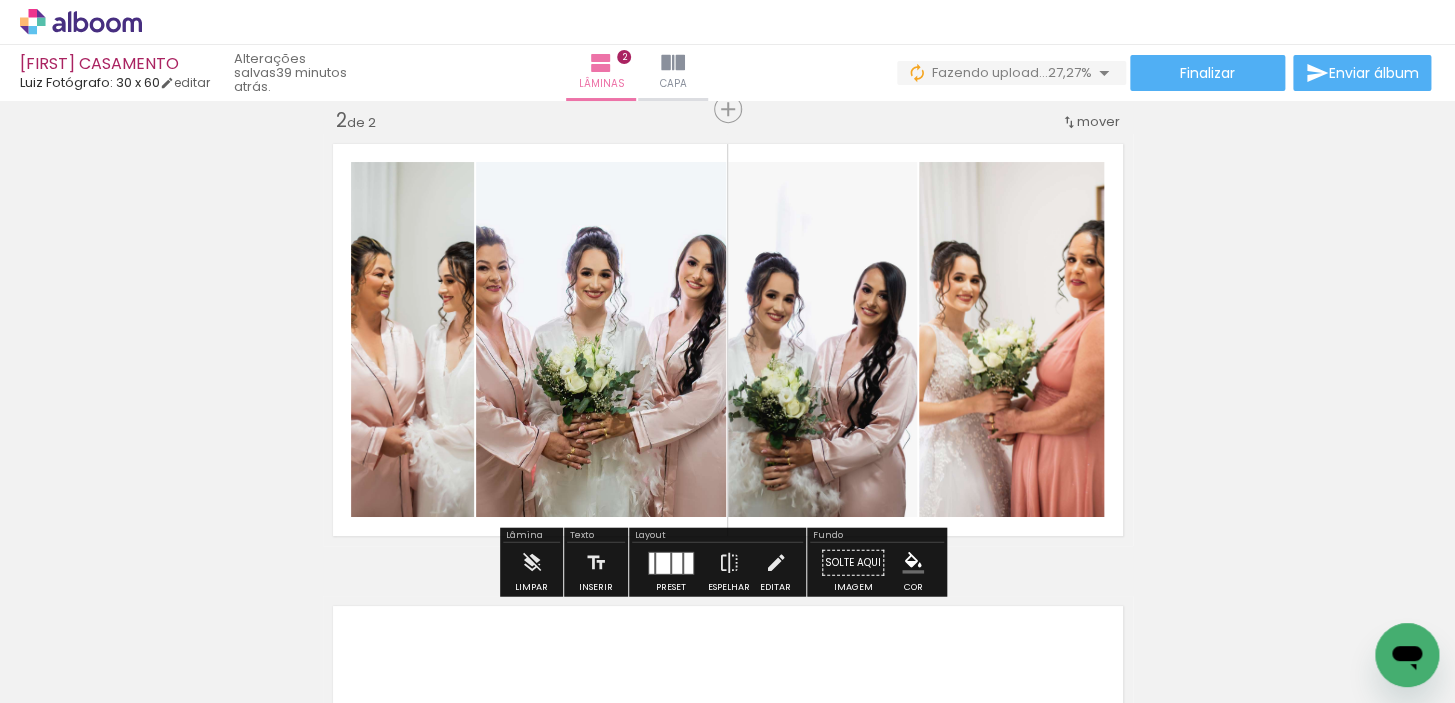 click at bounding box center (663, 562) 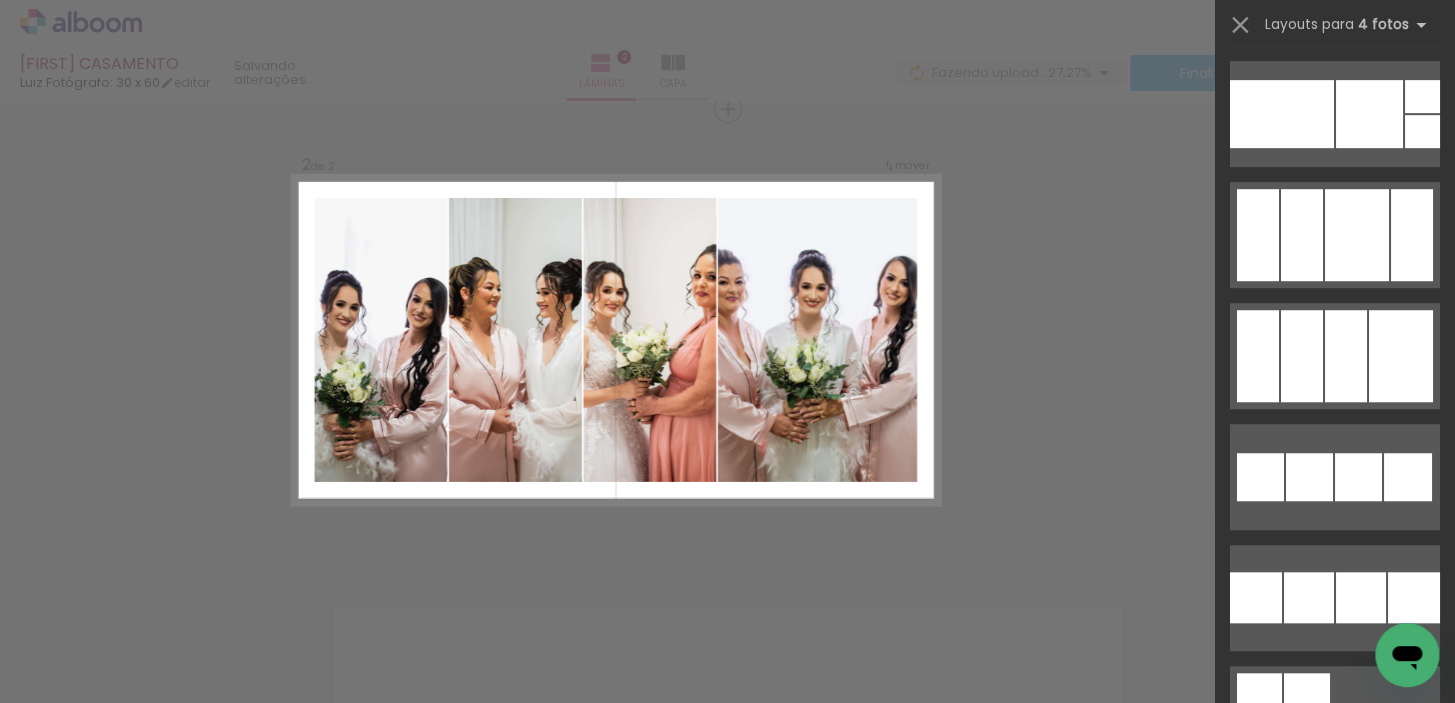 scroll, scrollTop: 727, scrollLeft: 0, axis: vertical 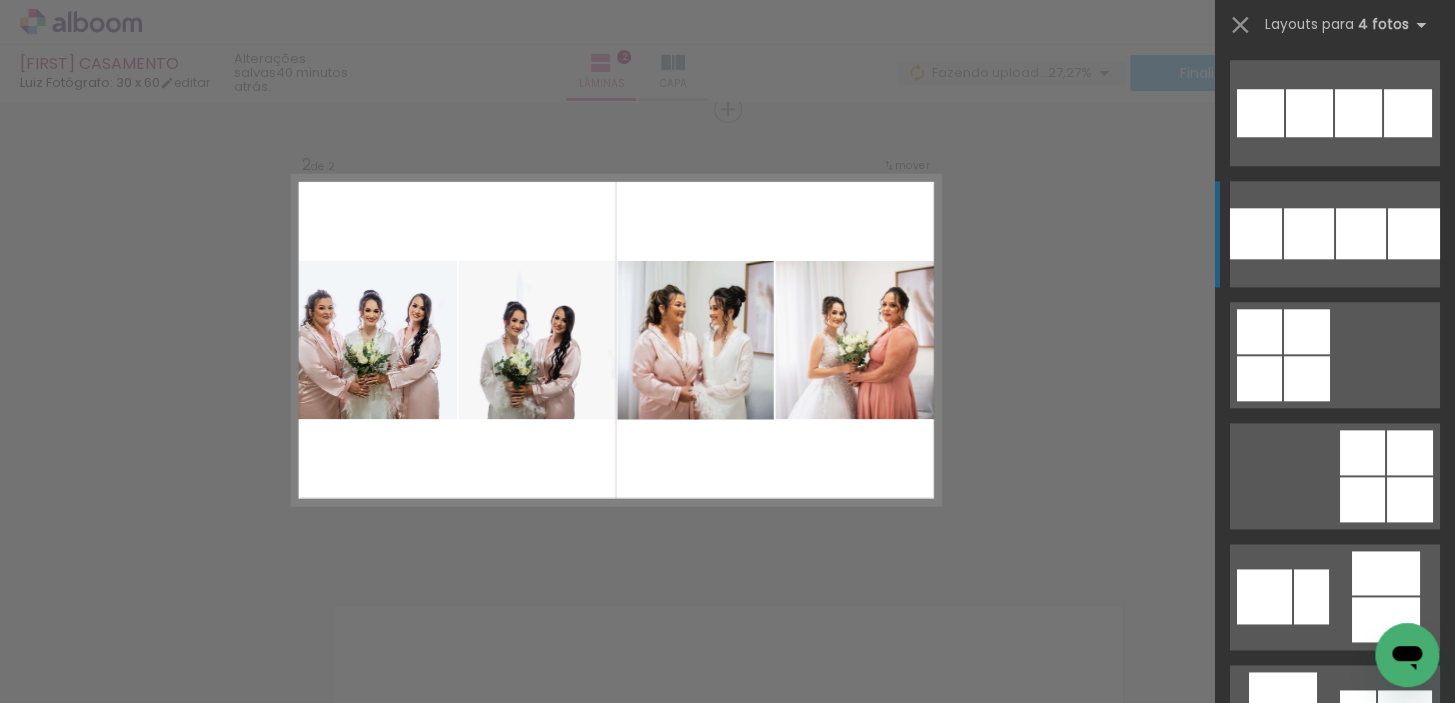 click at bounding box center [1360, -10613] 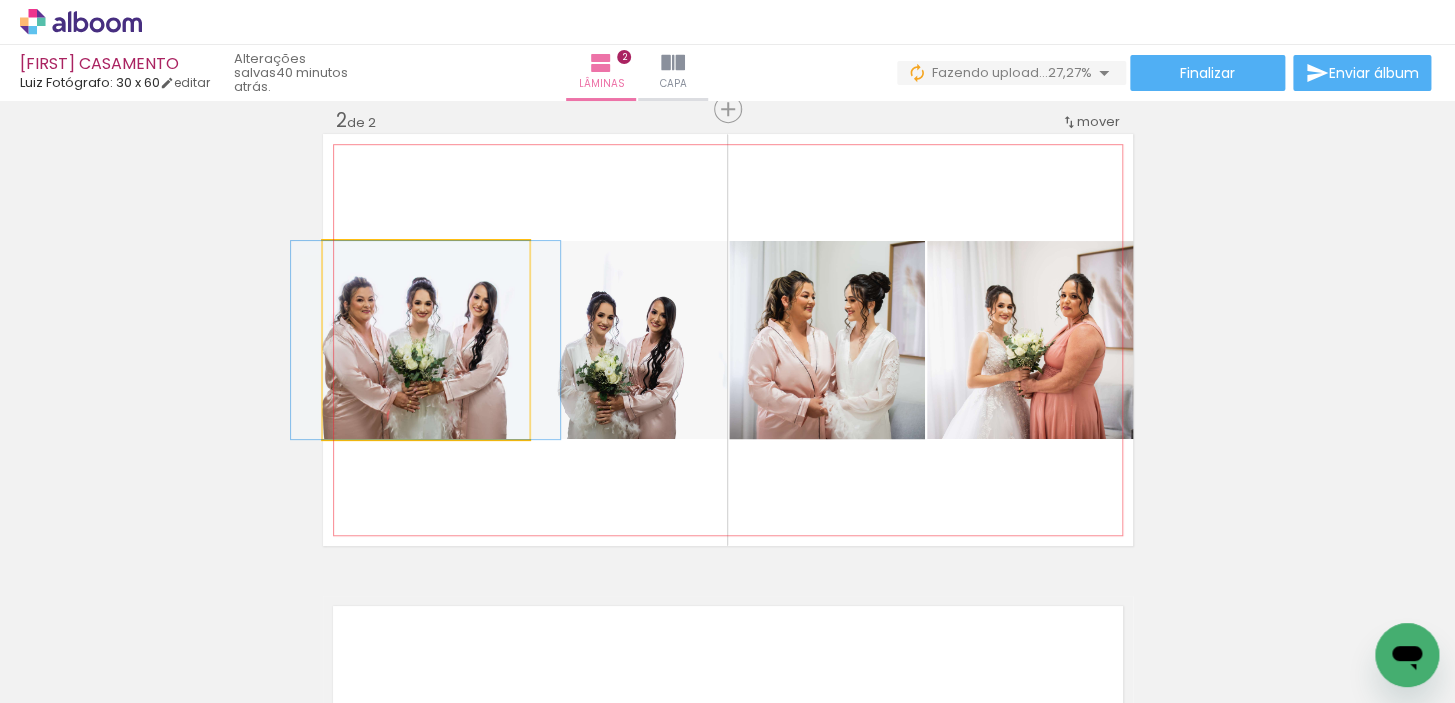 drag, startPoint x: 473, startPoint y: 415, endPoint x: 585, endPoint y: 396, distance: 113.600174 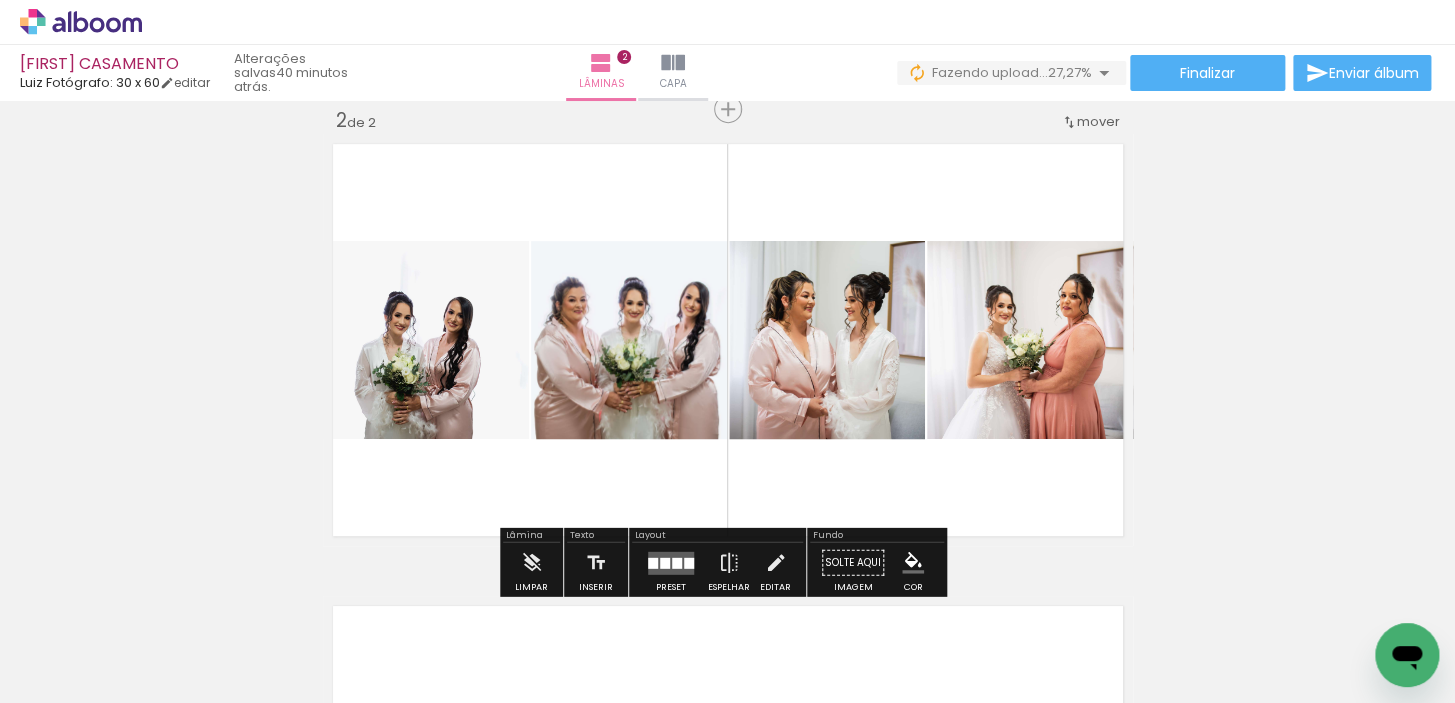 click 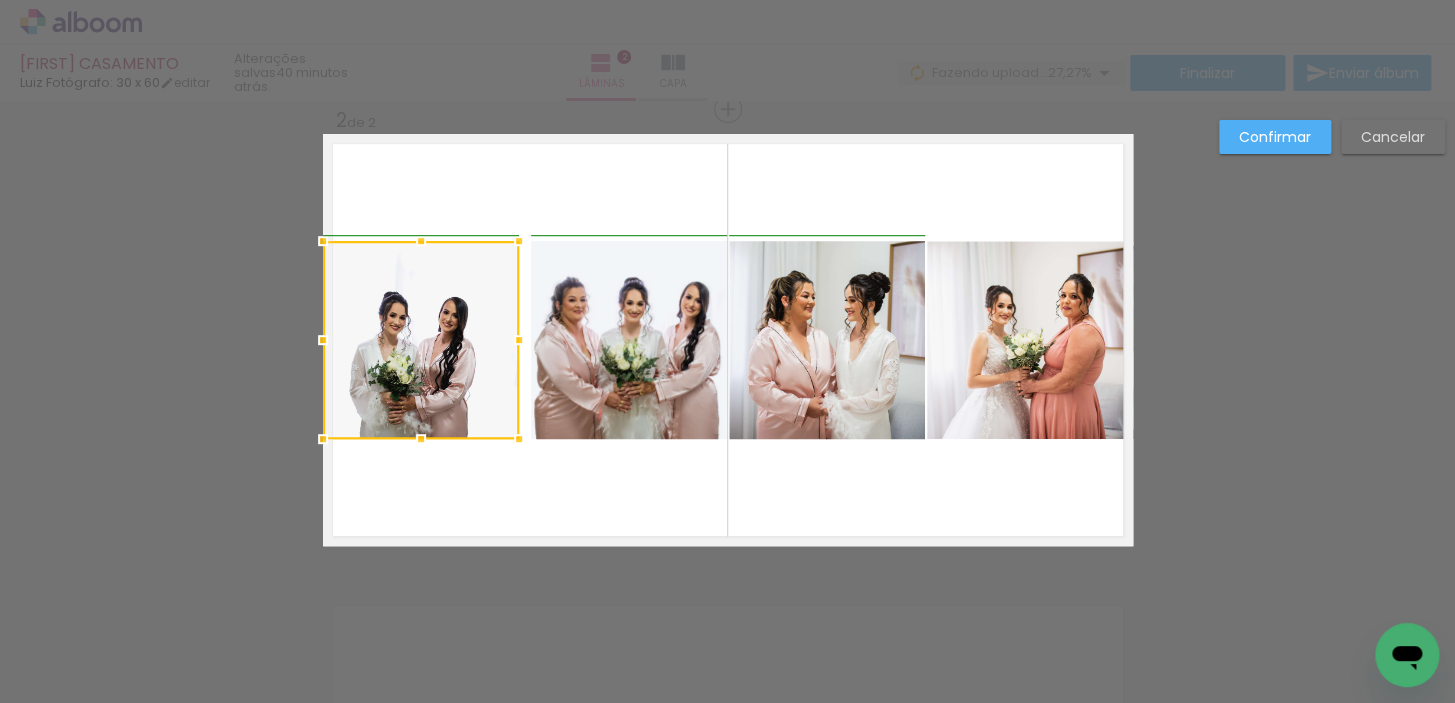 drag, startPoint x: 511, startPoint y: 338, endPoint x: 497, endPoint y: 337, distance: 14.035668 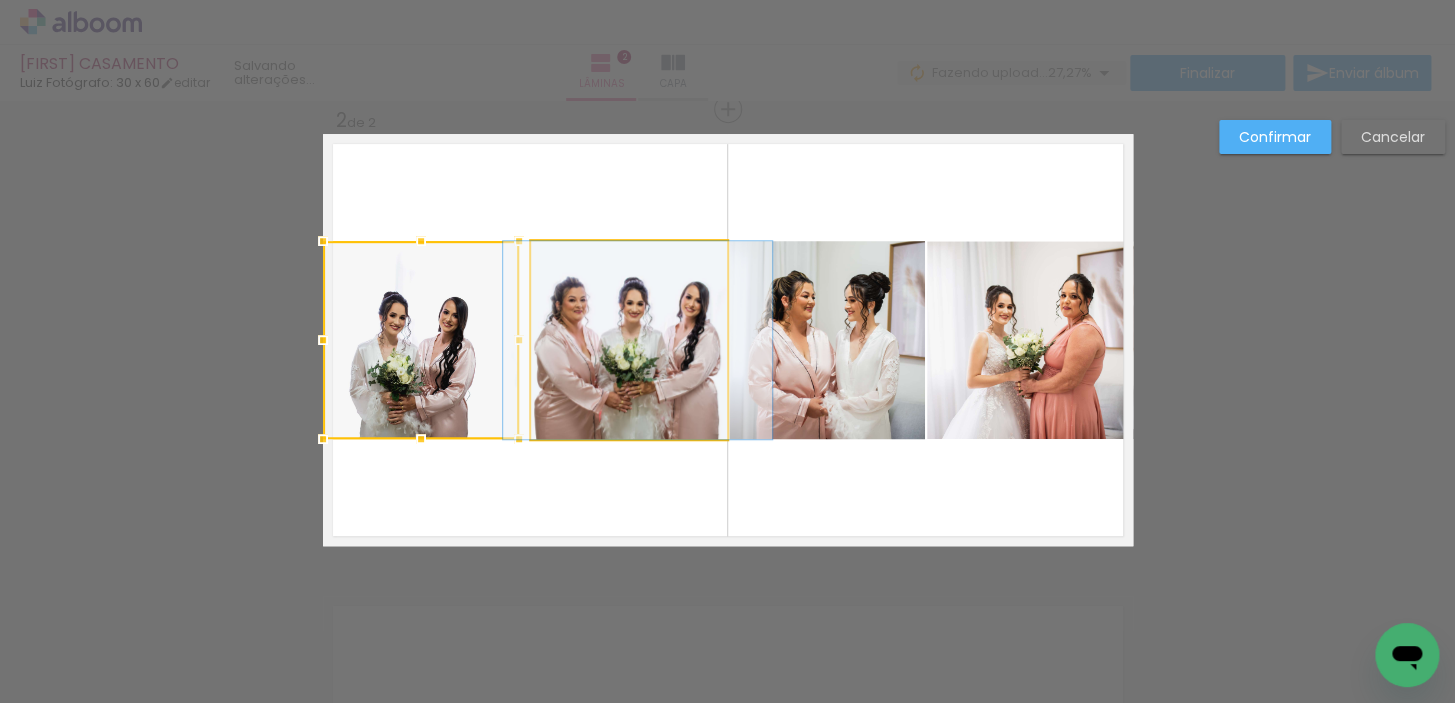 click 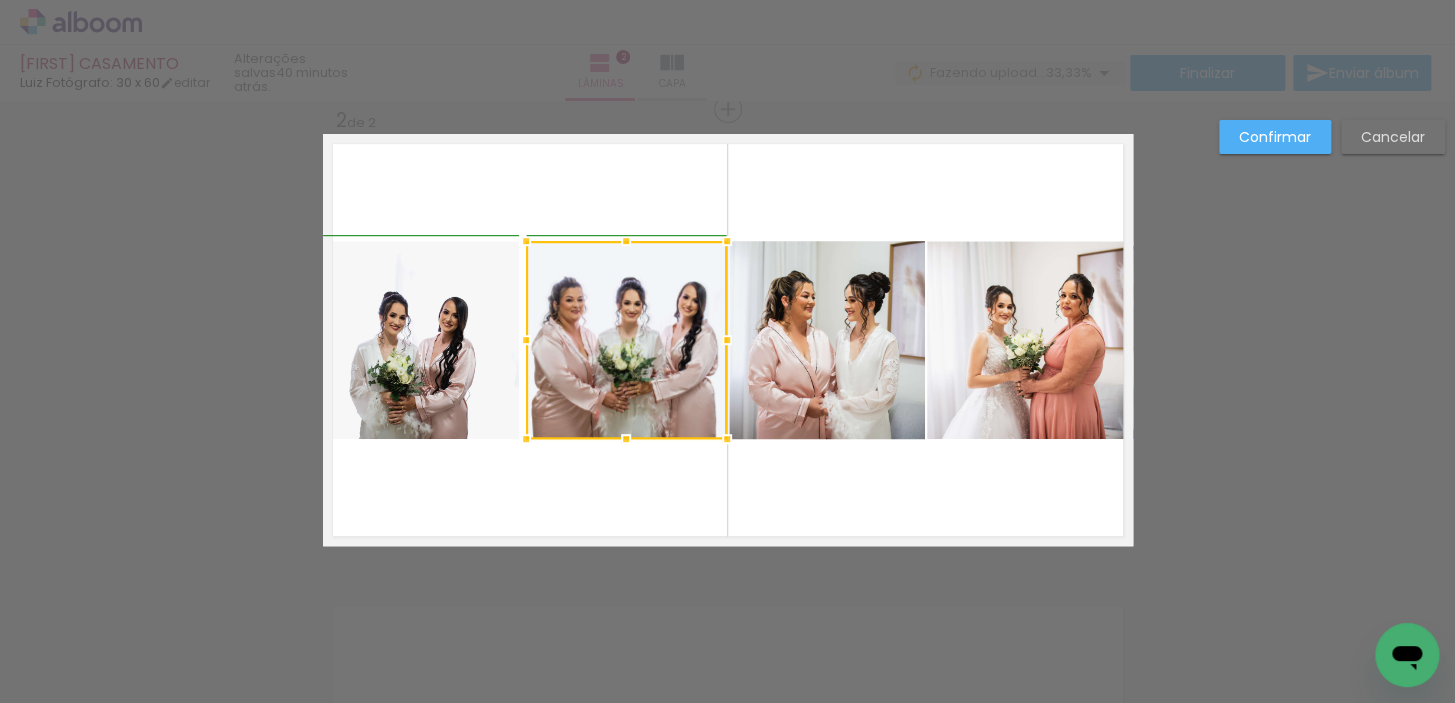 click at bounding box center [526, 340] 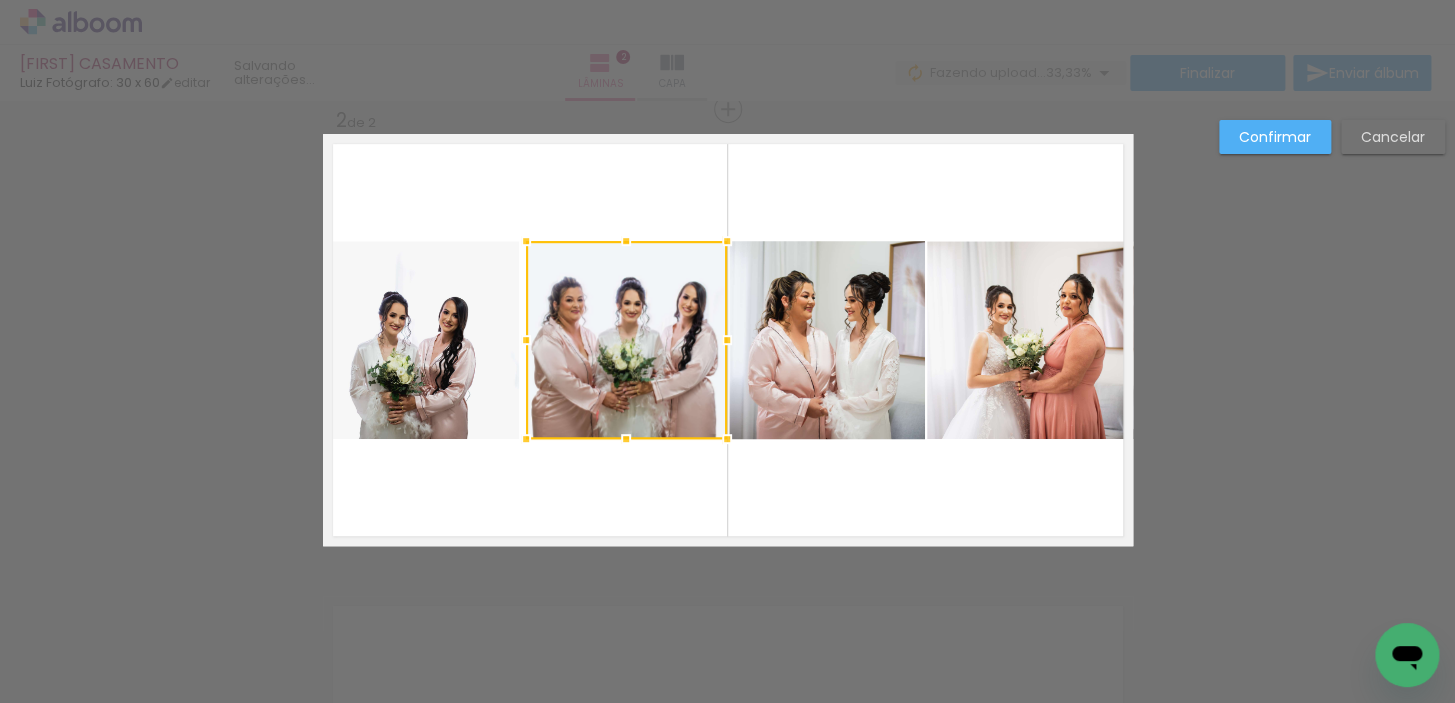 click at bounding box center (728, 340) 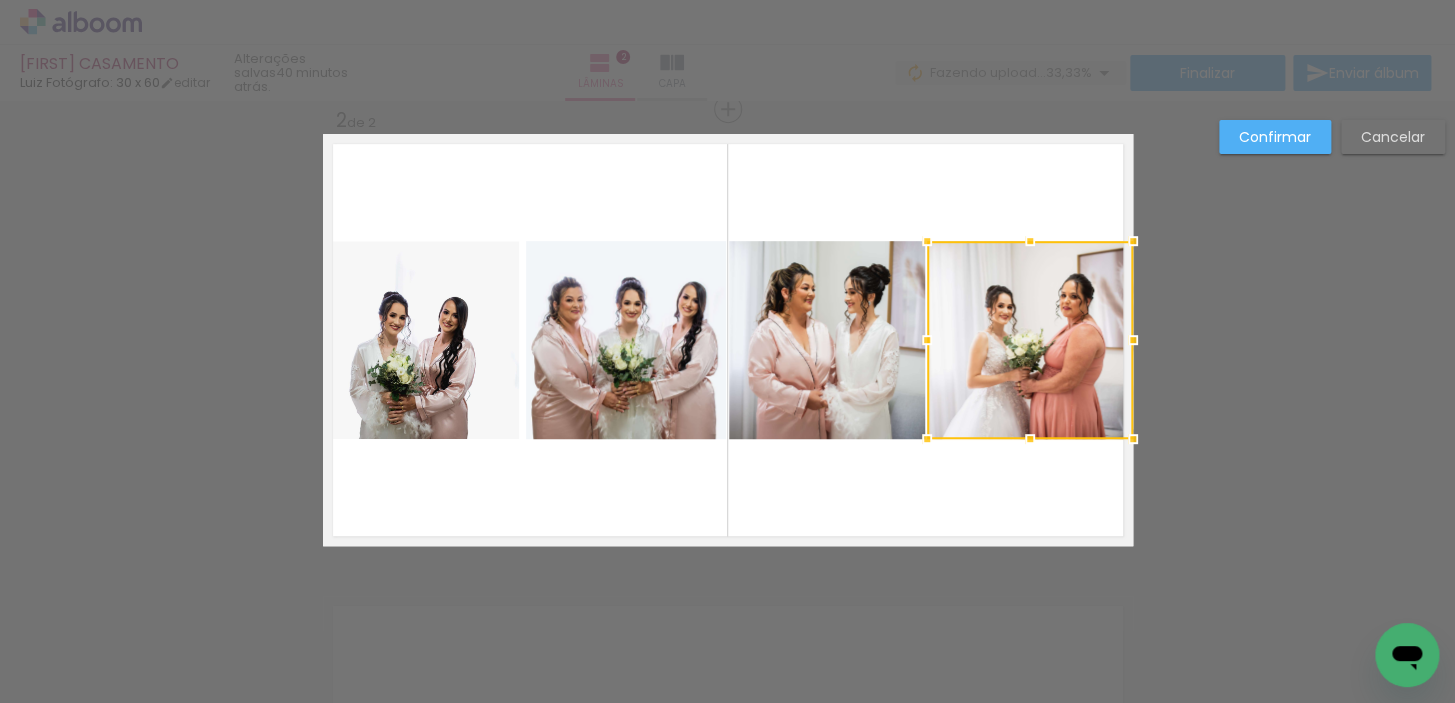 click on "Confirmar" at bounding box center [0, 0] 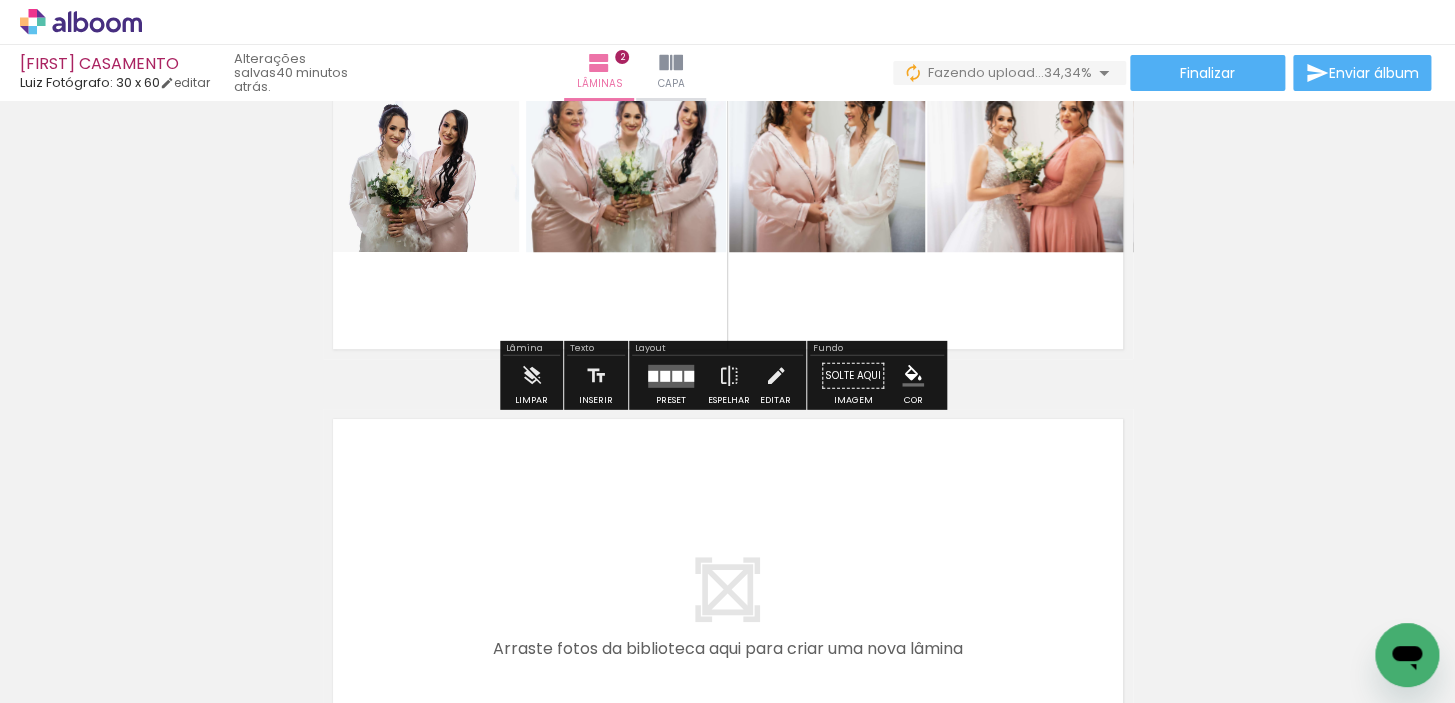 scroll, scrollTop: 669, scrollLeft: 0, axis: vertical 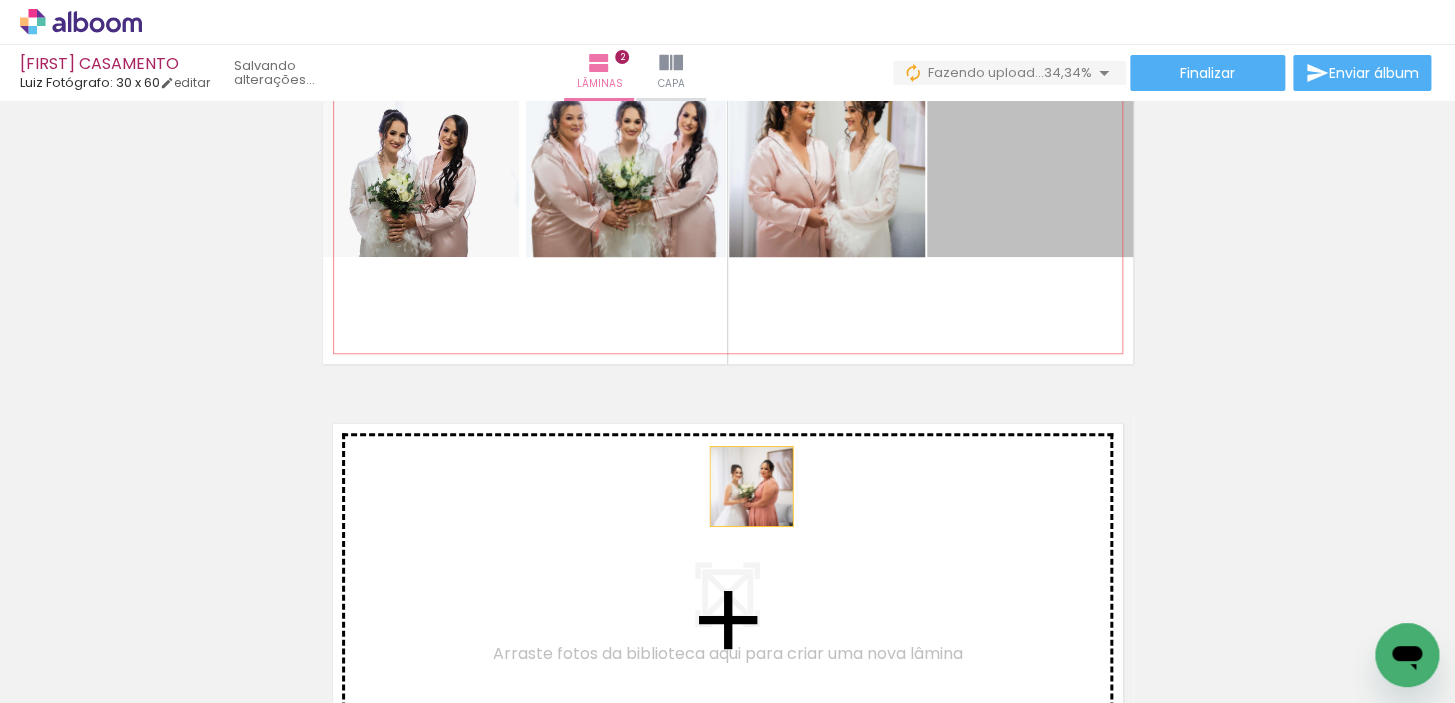 drag, startPoint x: 1046, startPoint y: 188, endPoint x: 1405, endPoint y: 692, distance: 618.78674 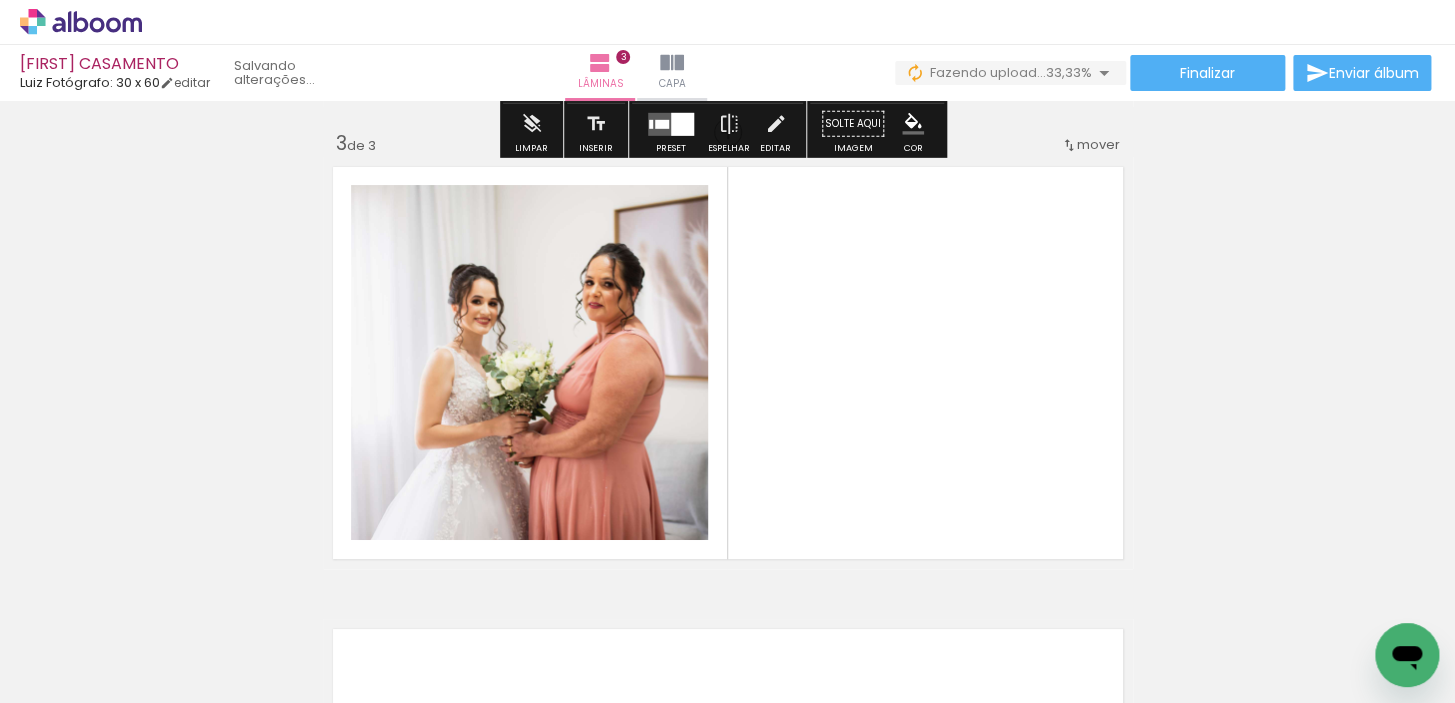 scroll, scrollTop: 950, scrollLeft: 0, axis: vertical 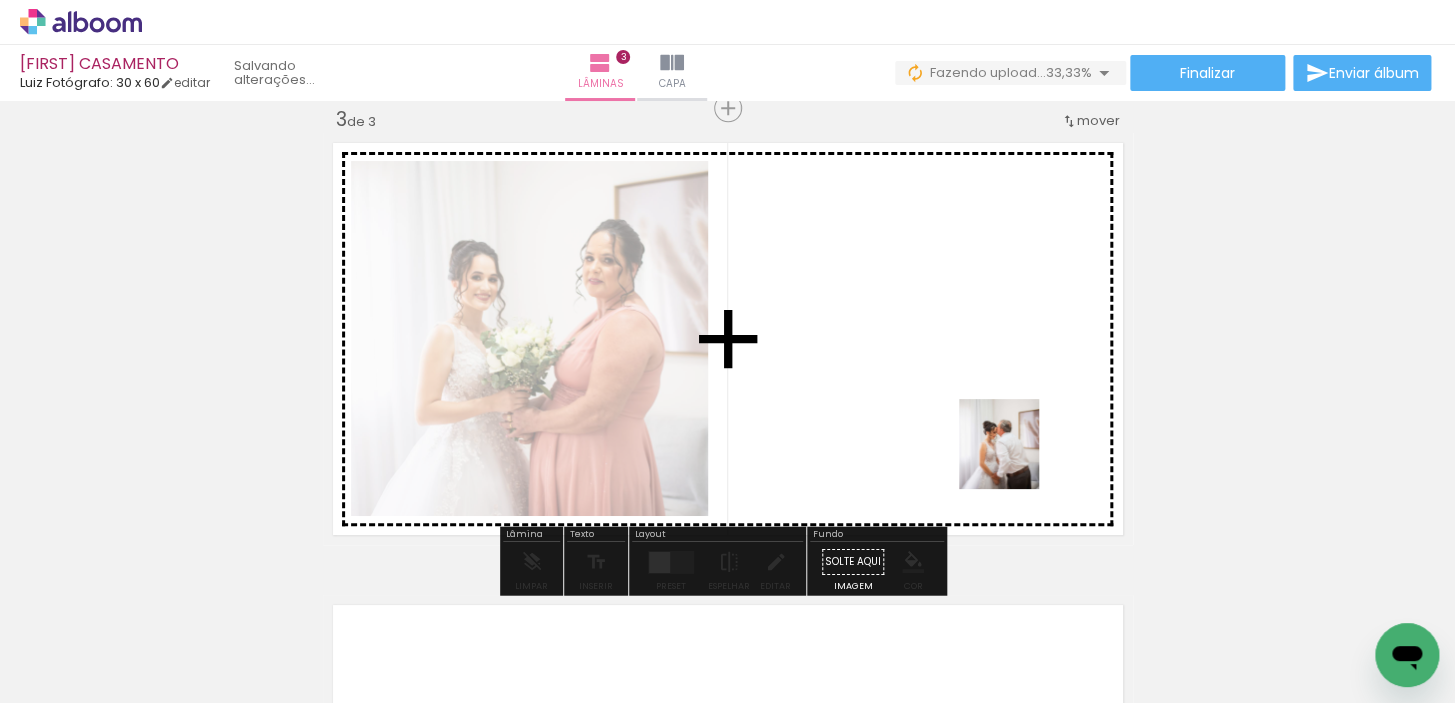 drag, startPoint x: 1349, startPoint y: 600, endPoint x: 1019, endPoint y: 459, distance: 358.8607 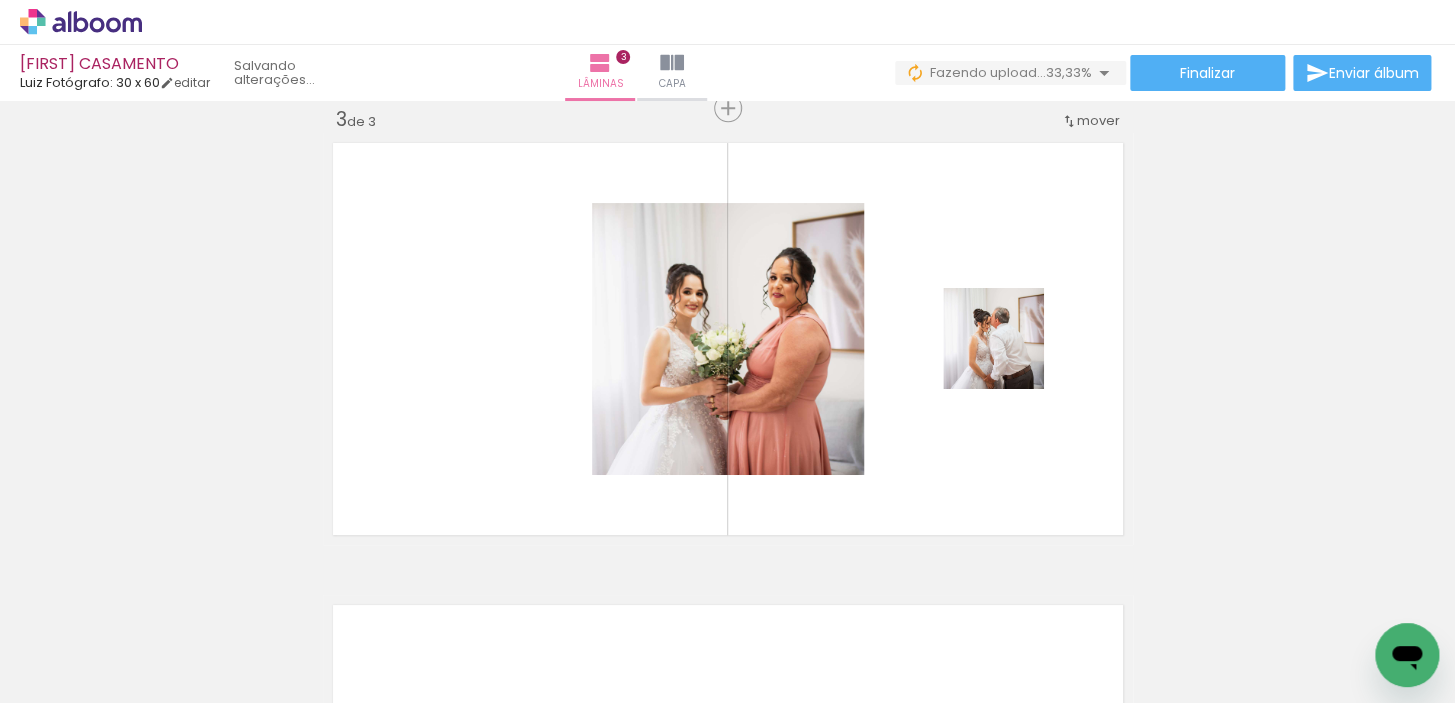 scroll, scrollTop: 0, scrollLeft: 1950, axis: horizontal 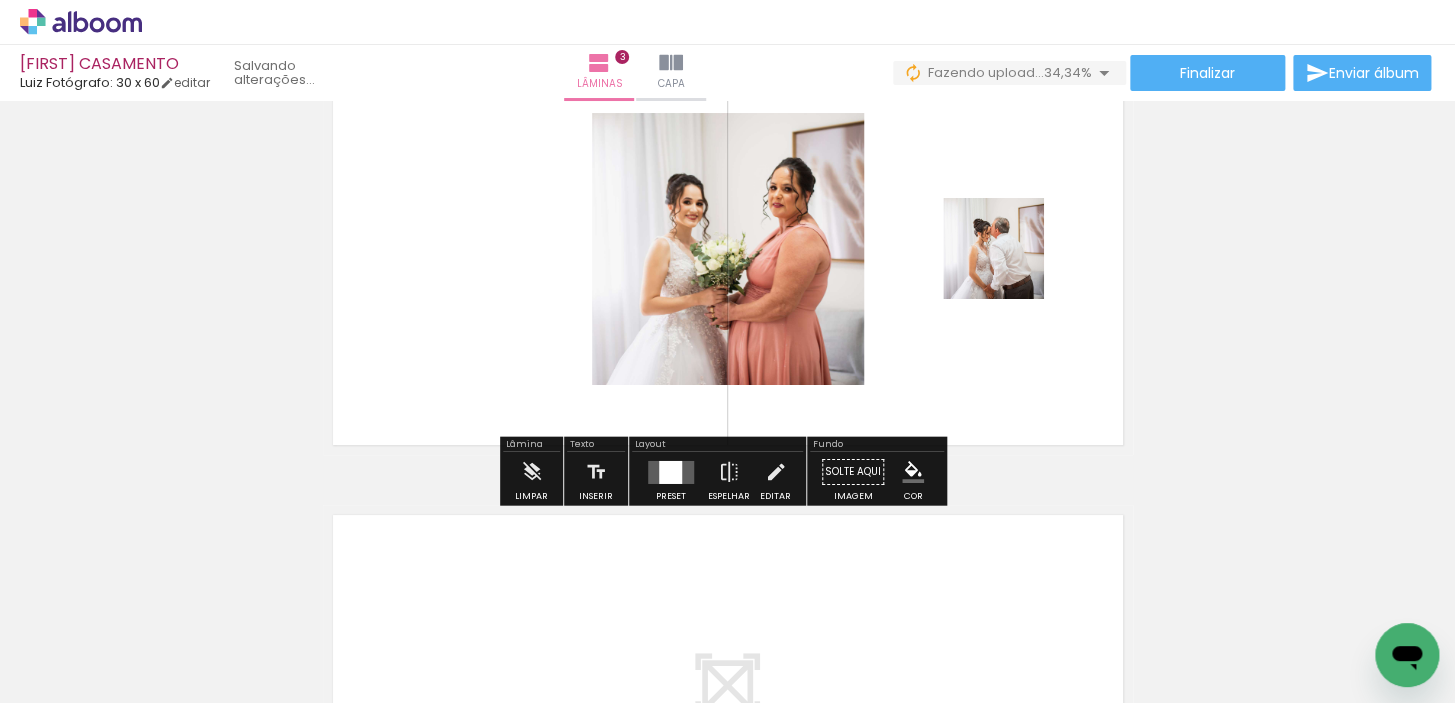 click on "Preset" at bounding box center (671, 477) 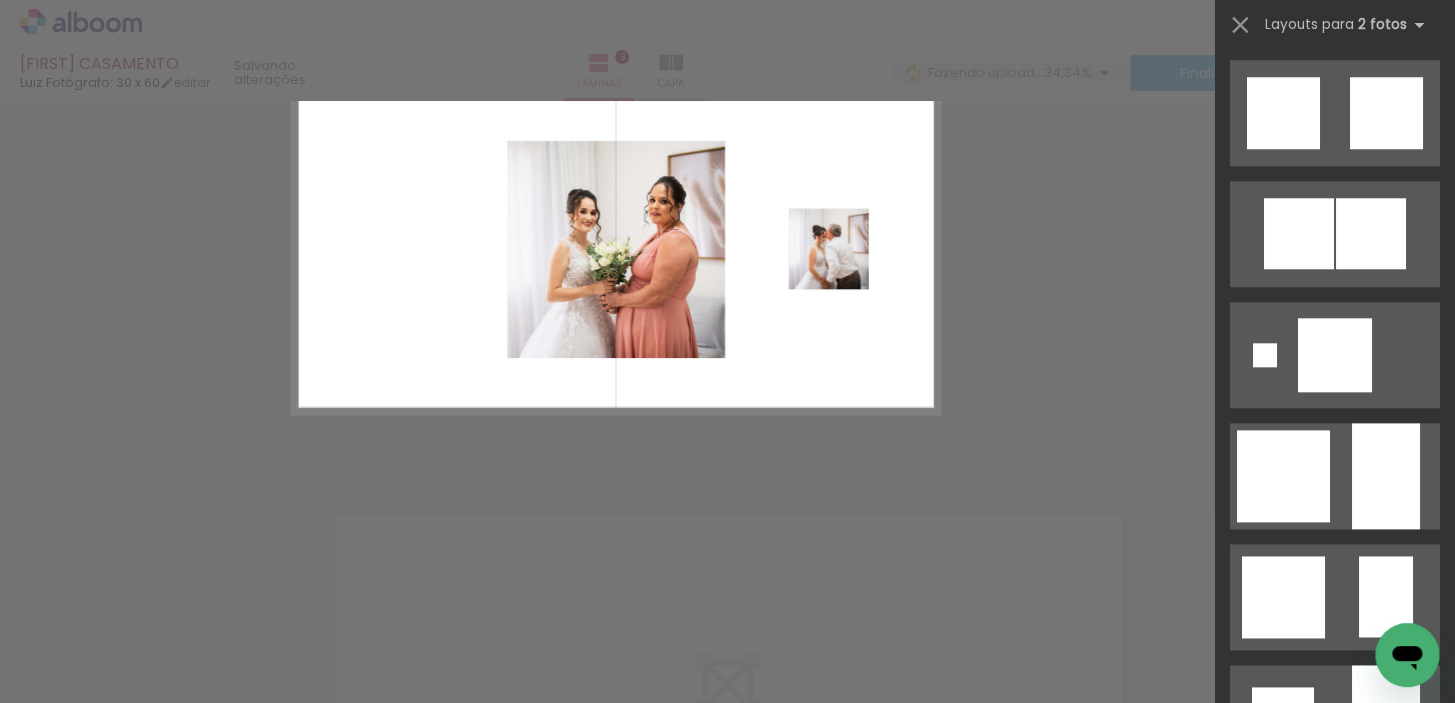 scroll, scrollTop: 0, scrollLeft: 0, axis: both 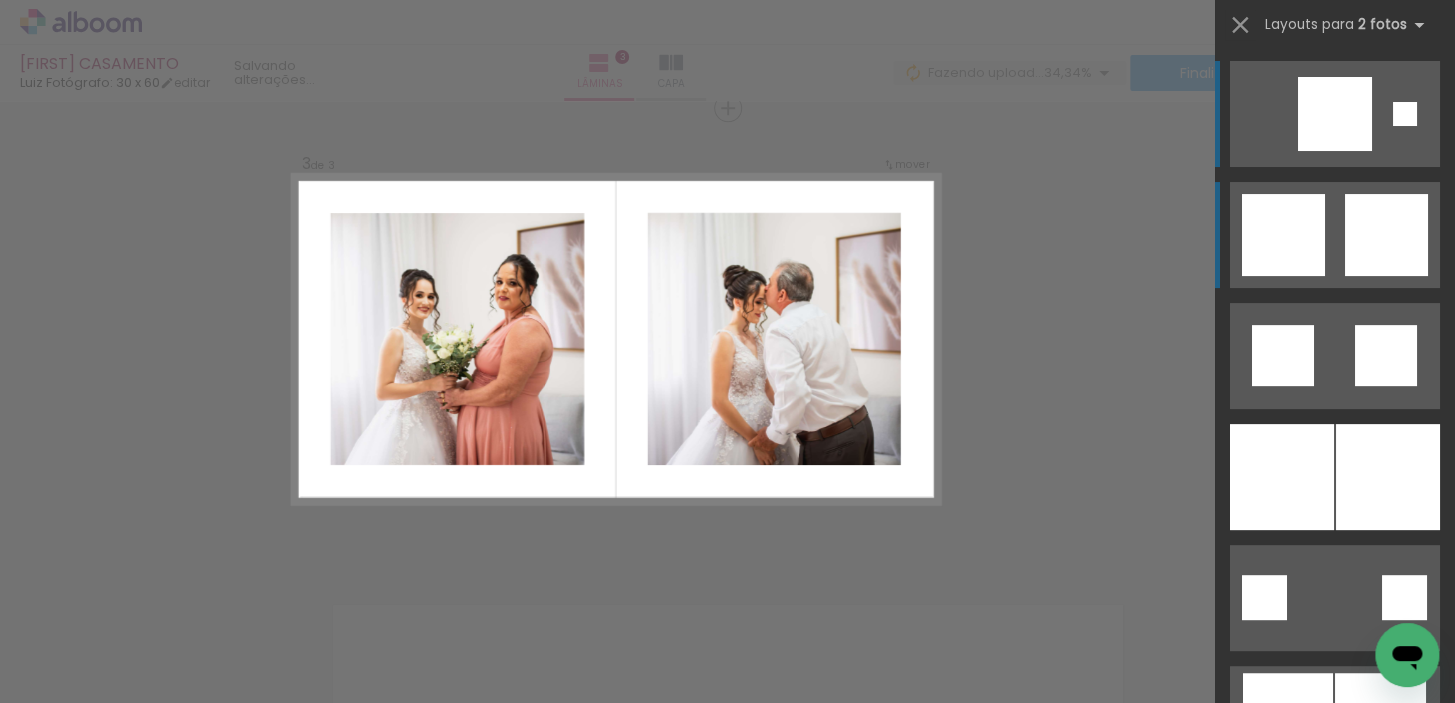 click at bounding box center [1386, 235] 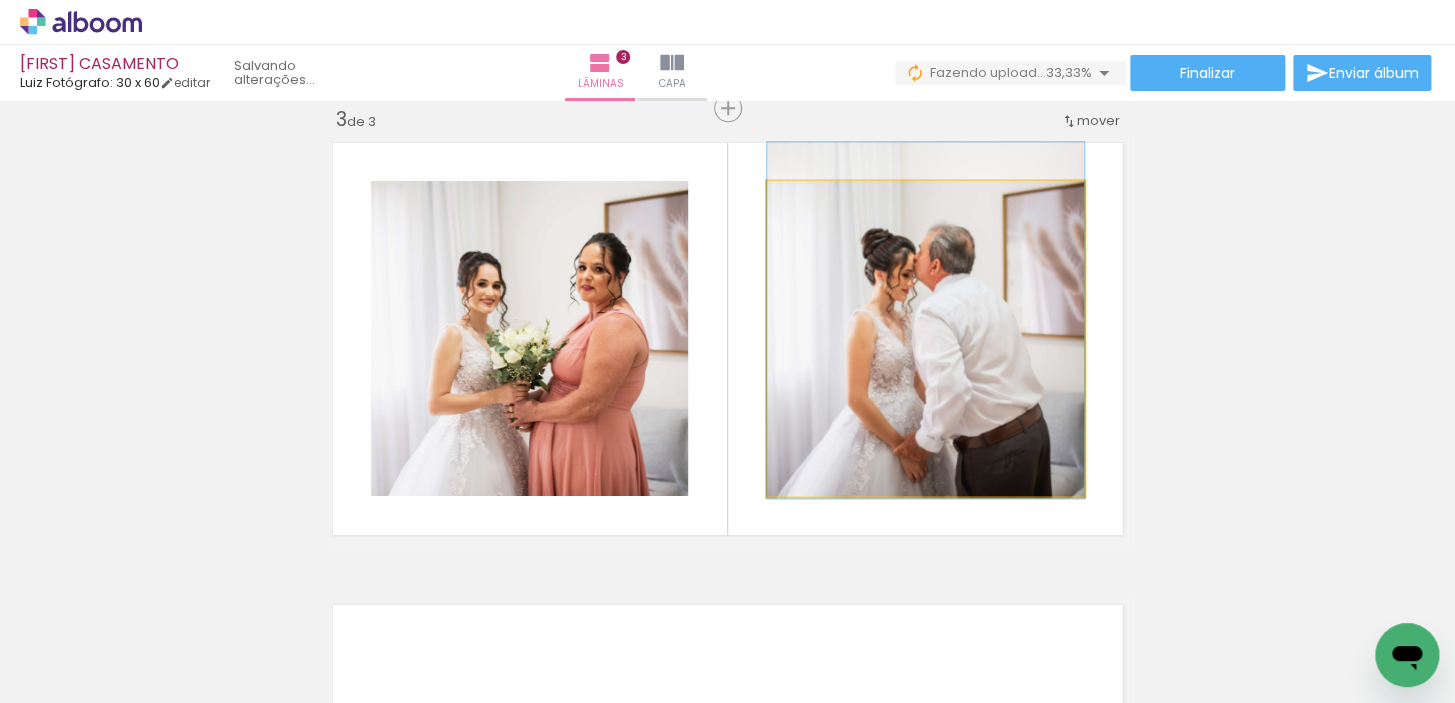 drag, startPoint x: 939, startPoint y: 400, endPoint x: 937, endPoint y: 382, distance: 18.110771 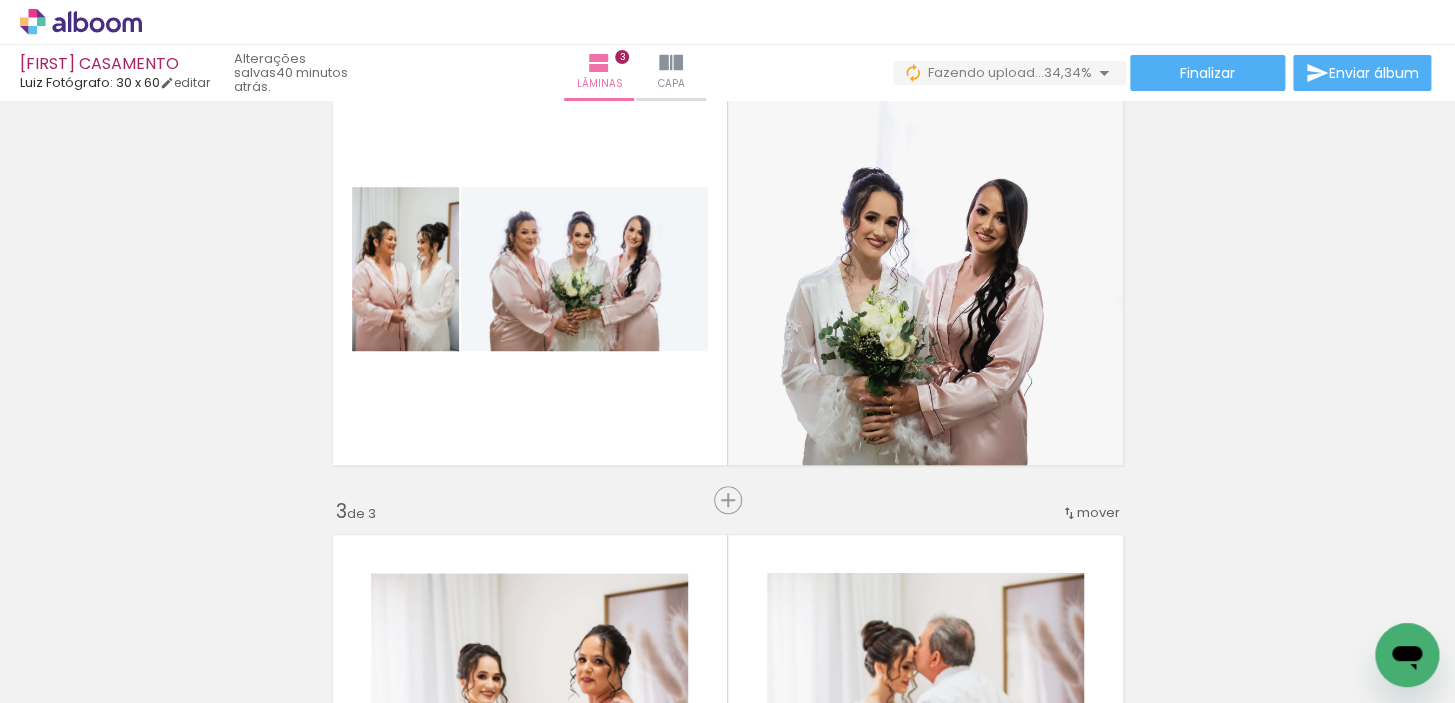 scroll, scrollTop: 586, scrollLeft: 0, axis: vertical 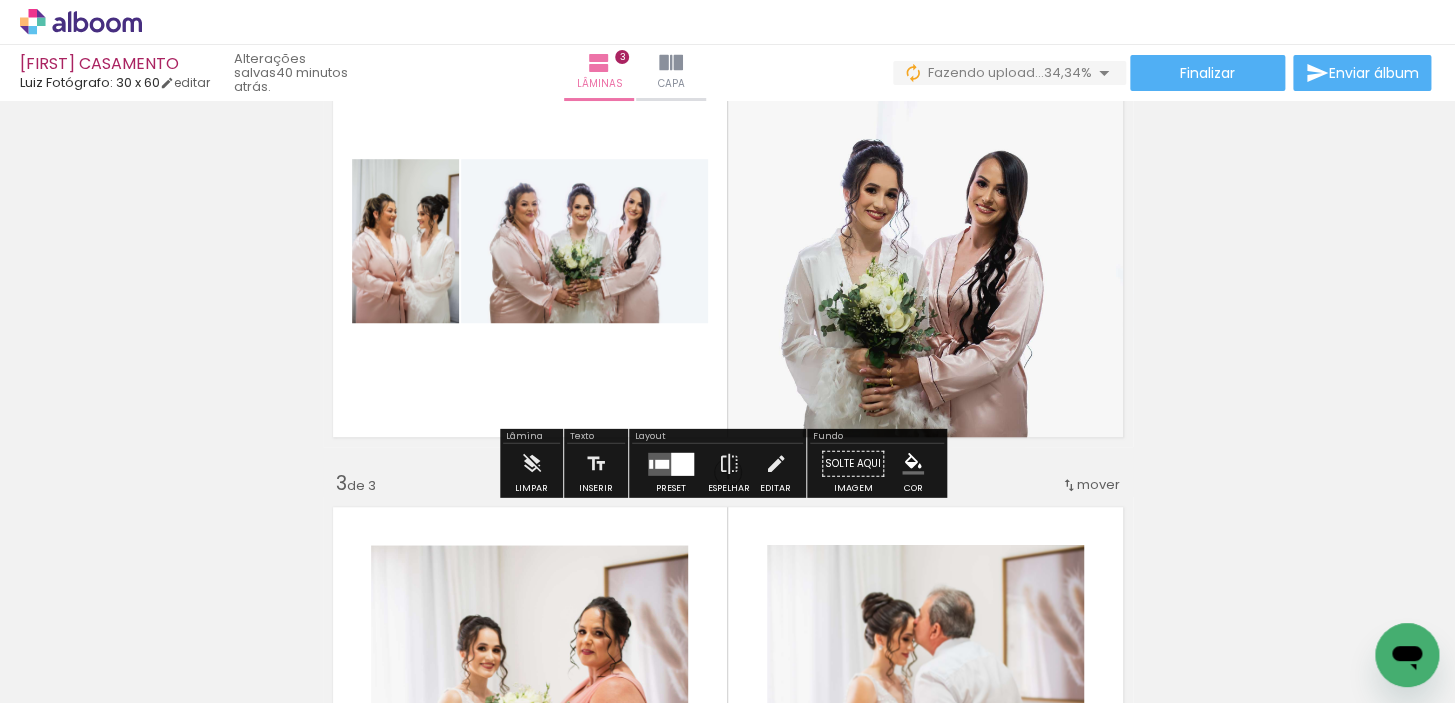 click at bounding box center [682, 463] 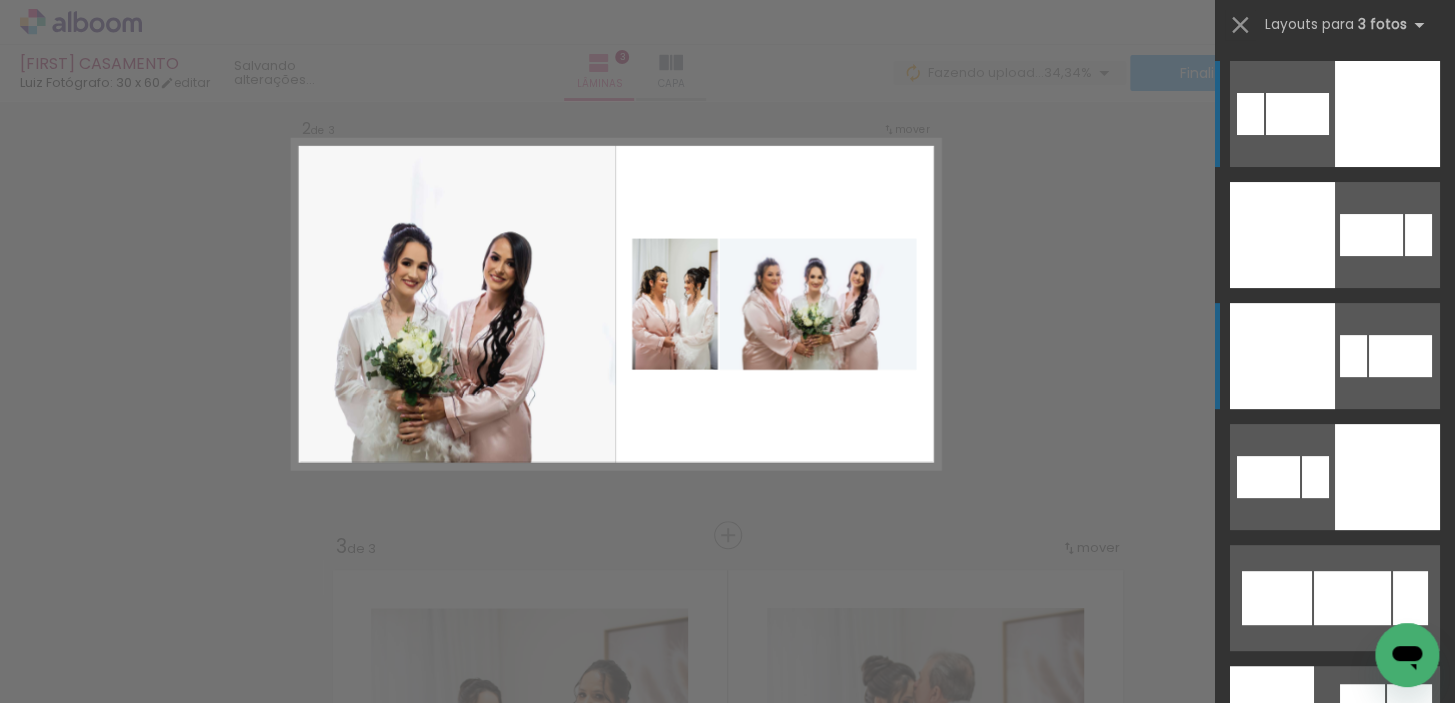 scroll, scrollTop: 487, scrollLeft: 0, axis: vertical 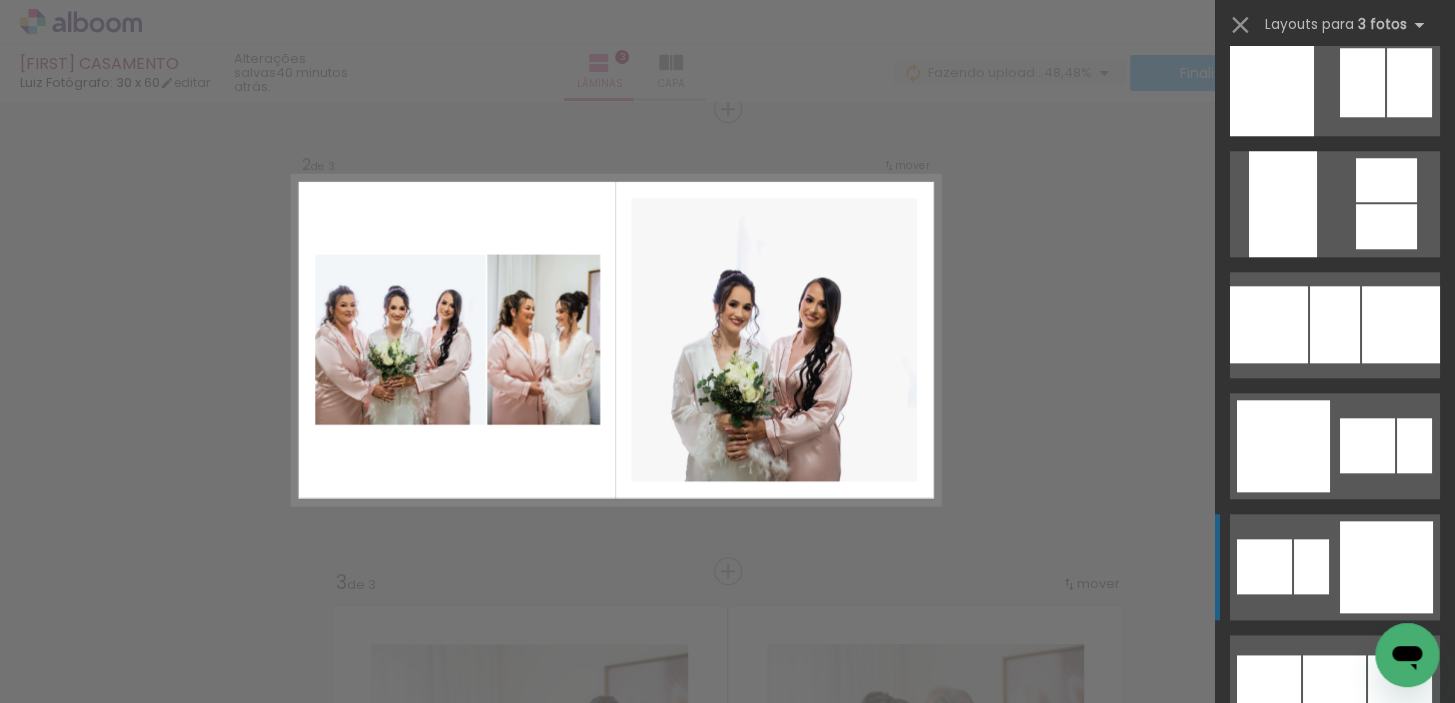 click at bounding box center (1371, -401) 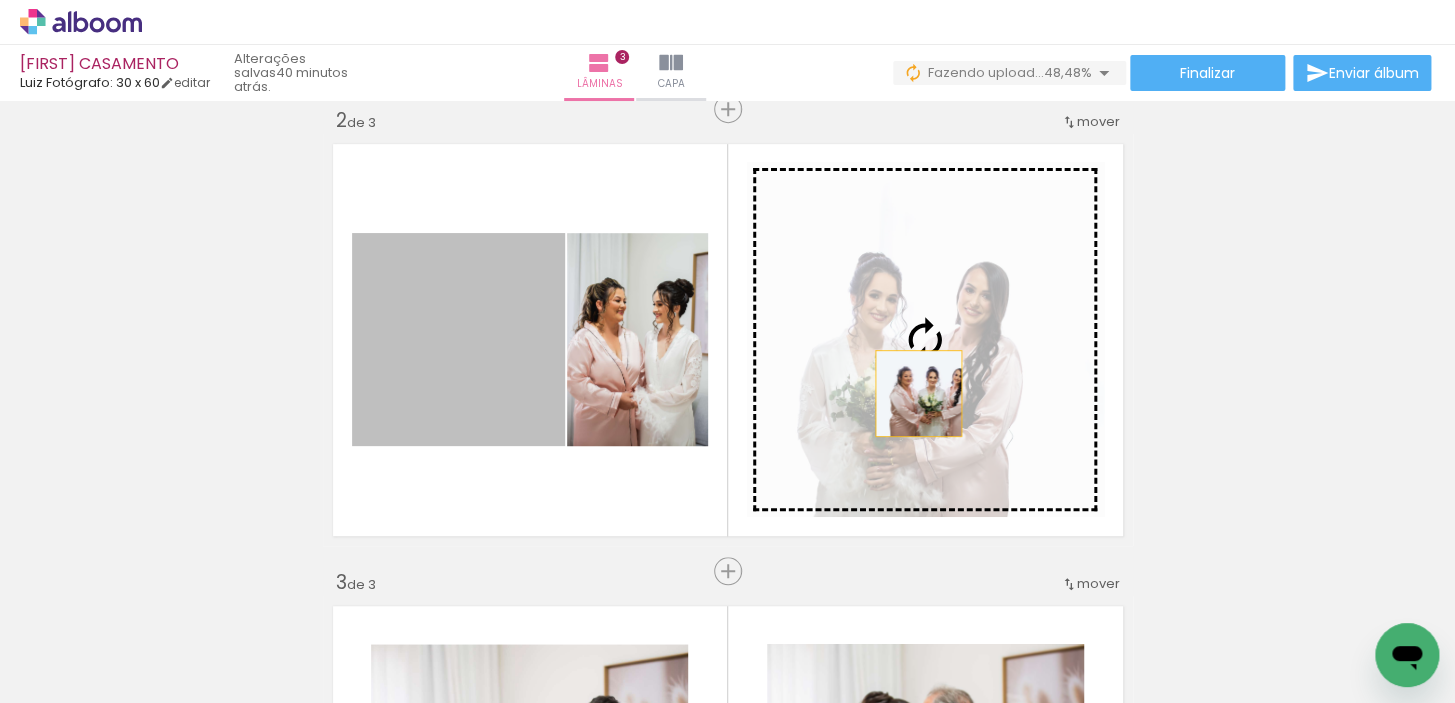 drag, startPoint x: 436, startPoint y: 378, endPoint x: 908, endPoint y: 397, distance: 472.38226 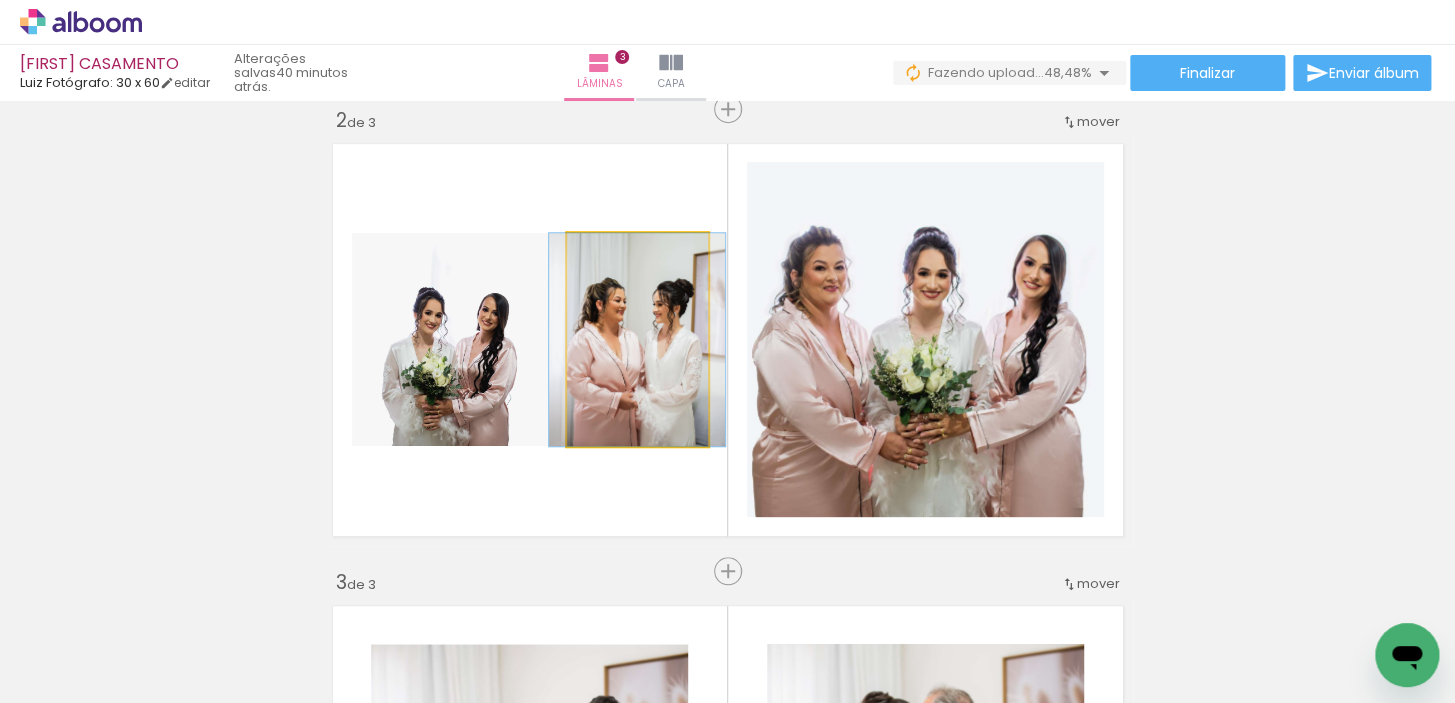 click 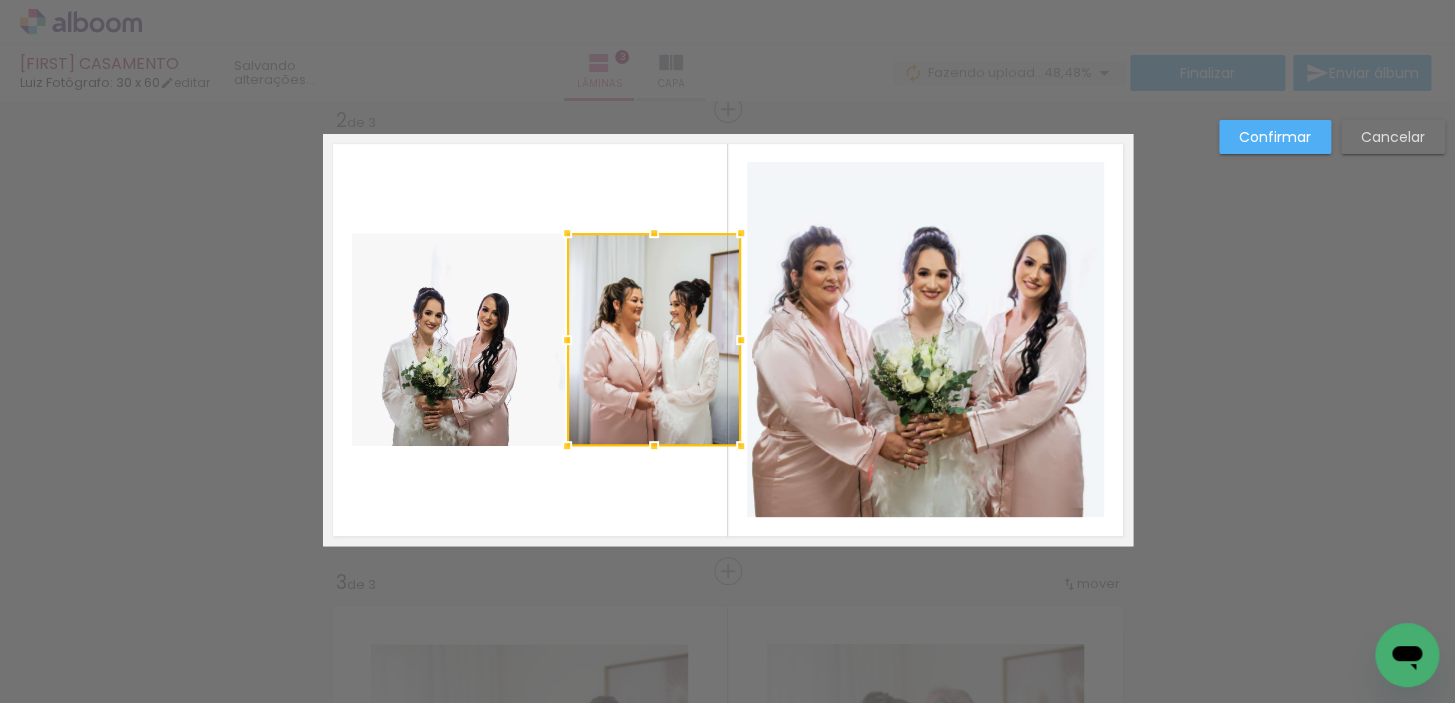 drag, startPoint x: 695, startPoint y: 339, endPoint x: 730, endPoint y: 338, distance: 35.014282 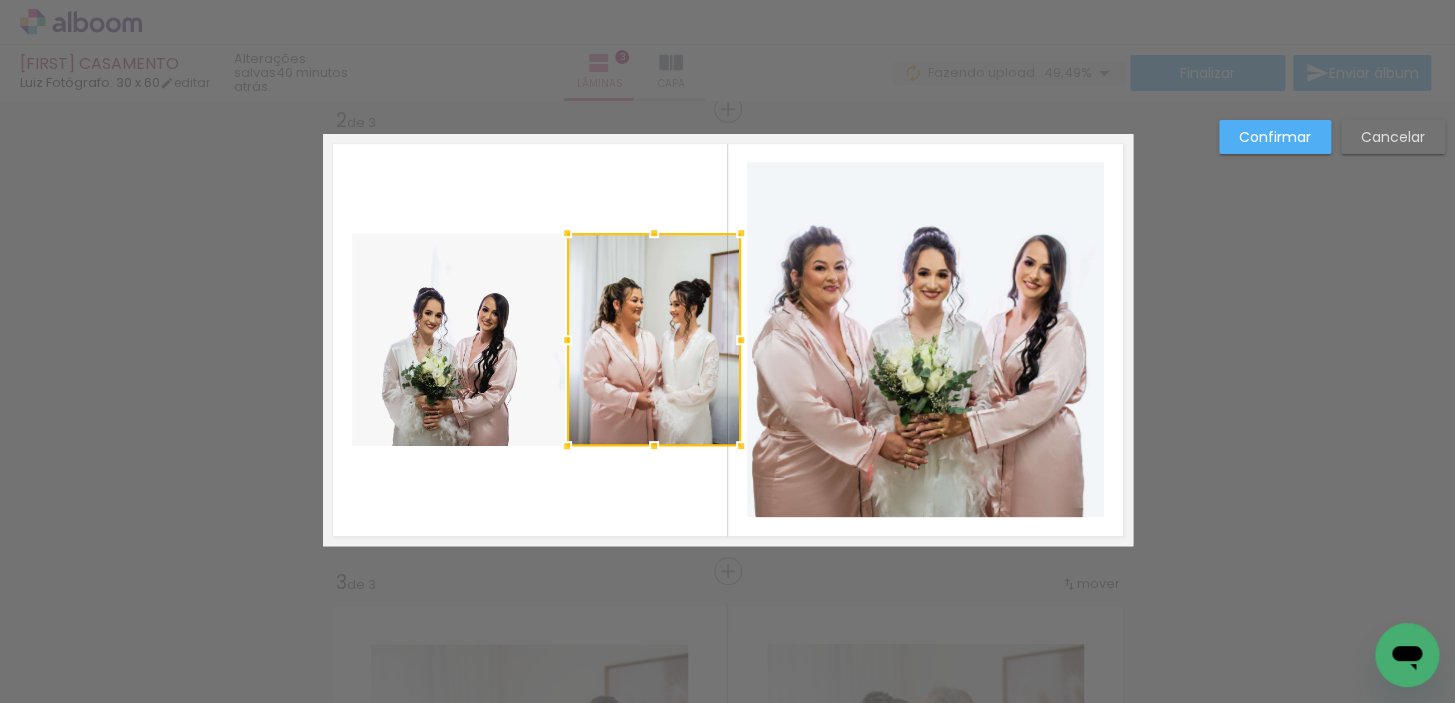 click at bounding box center (728, 340) 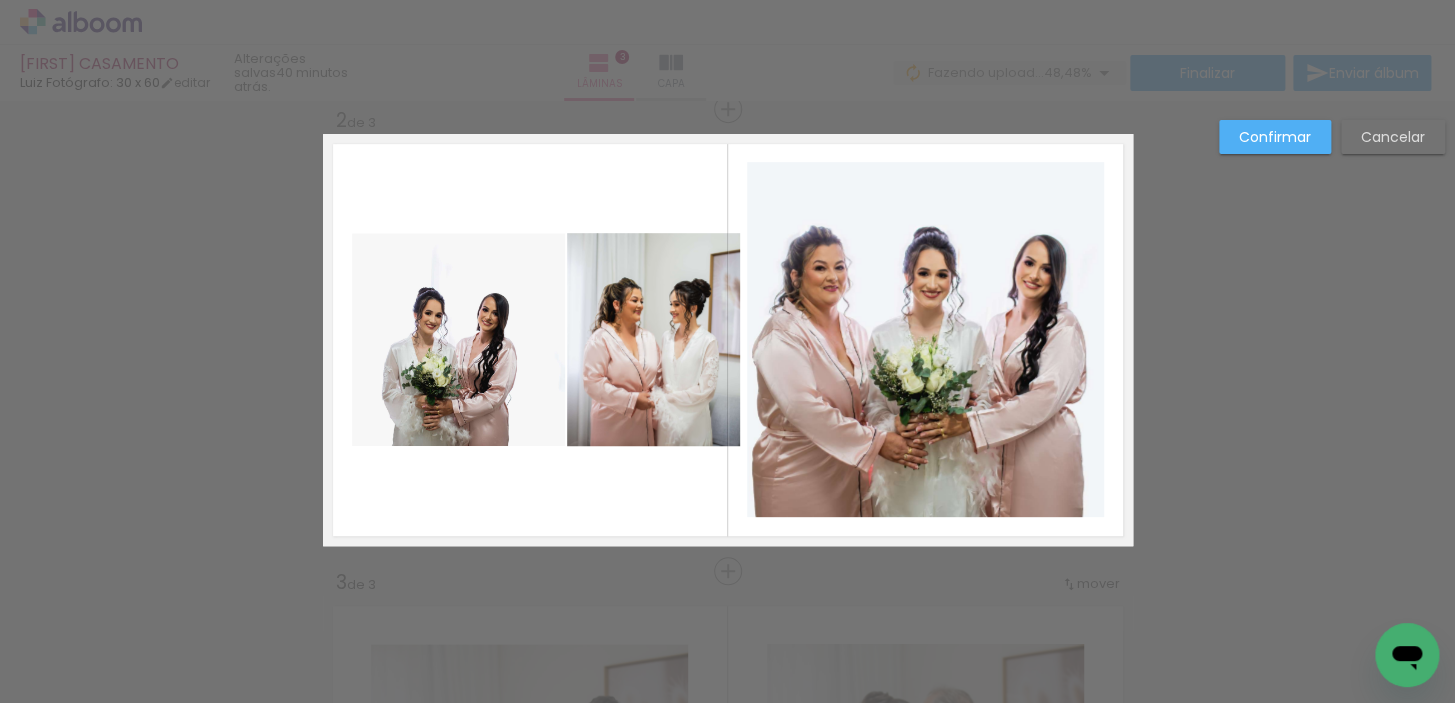 click on "Confirmar Cancelar" at bounding box center (727, 562) 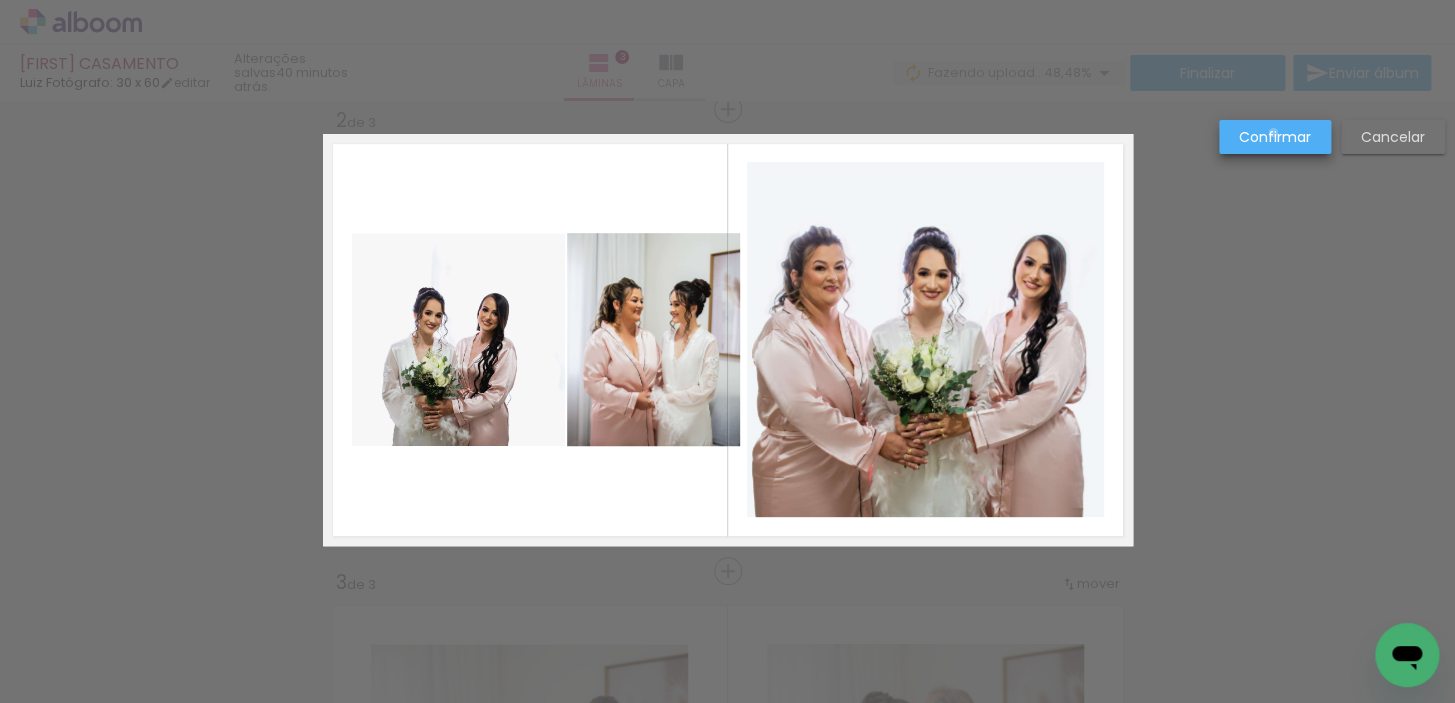 click on "Confirmar" at bounding box center [0, 0] 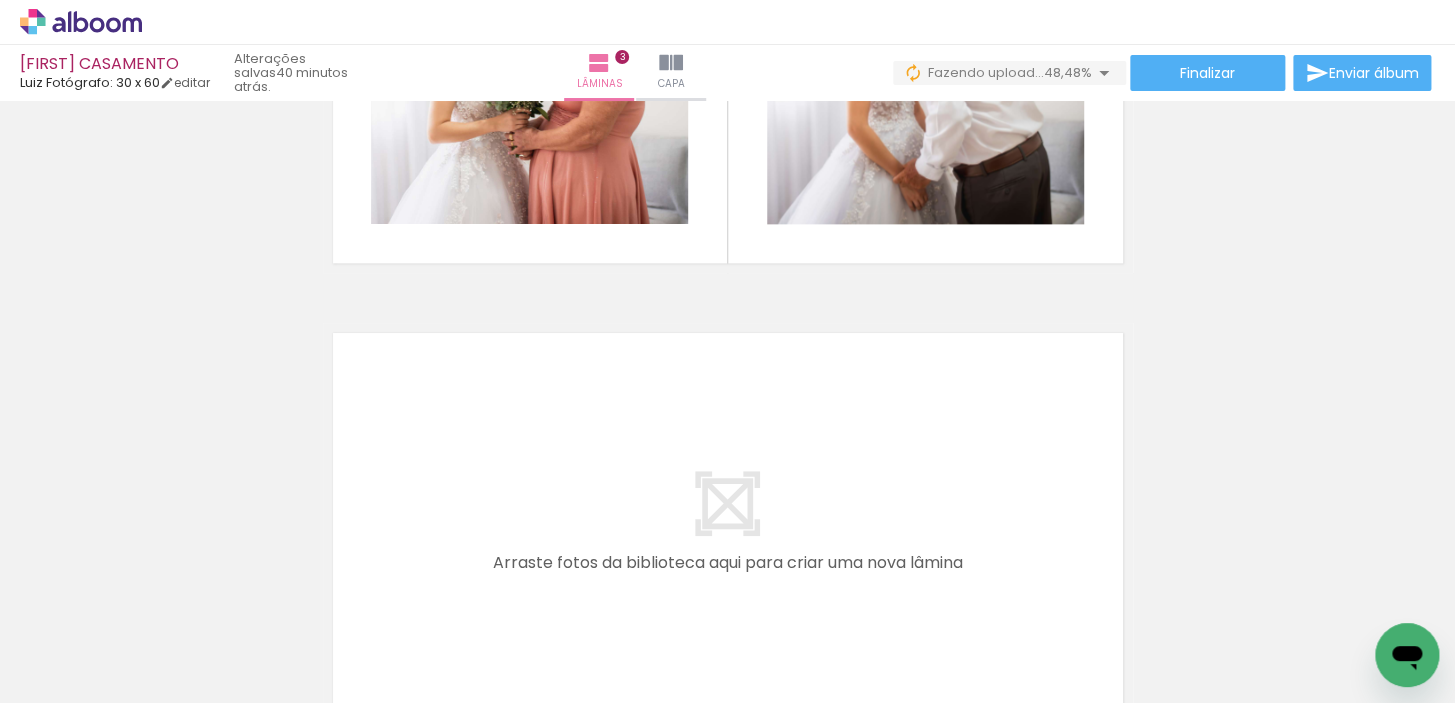scroll, scrollTop: 1305, scrollLeft: 0, axis: vertical 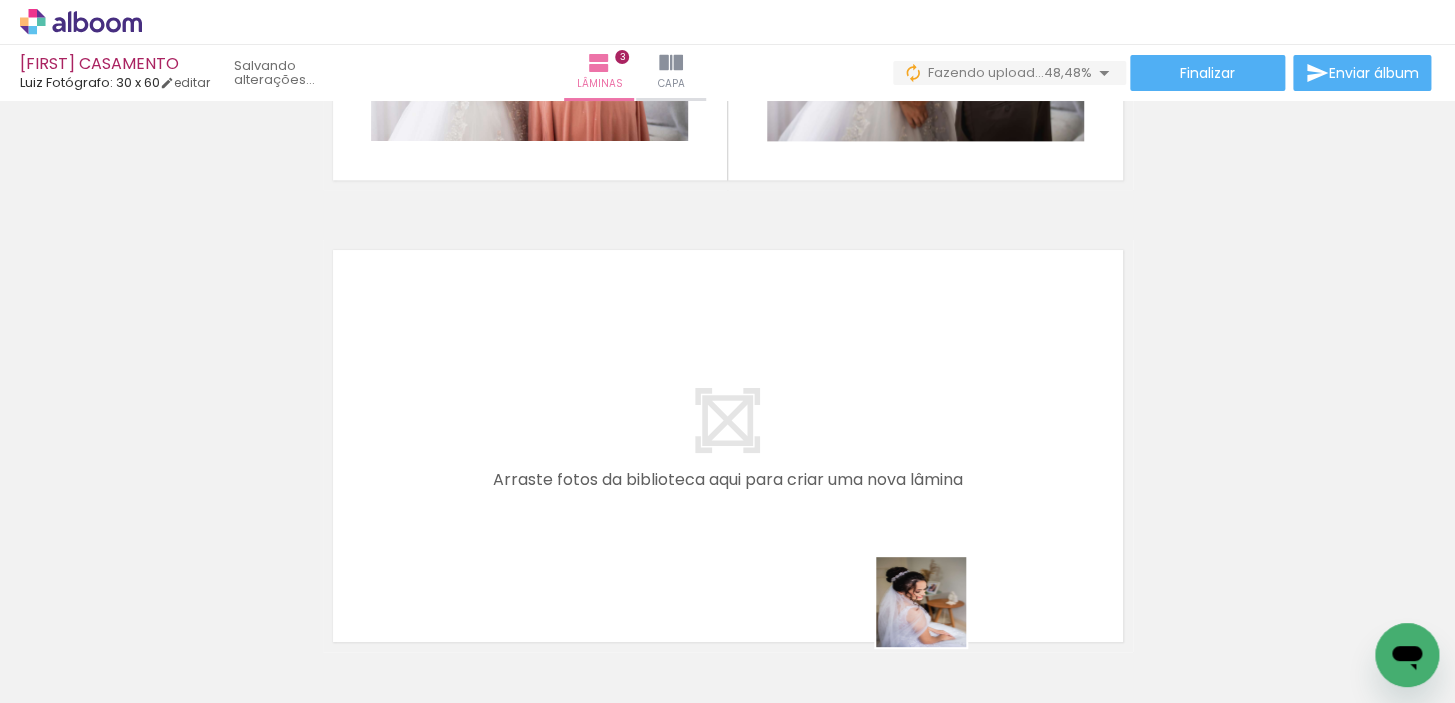 drag, startPoint x: 964, startPoint y: 628, endPoint x: 1013, endPoint y: 632, distance: 49.162994 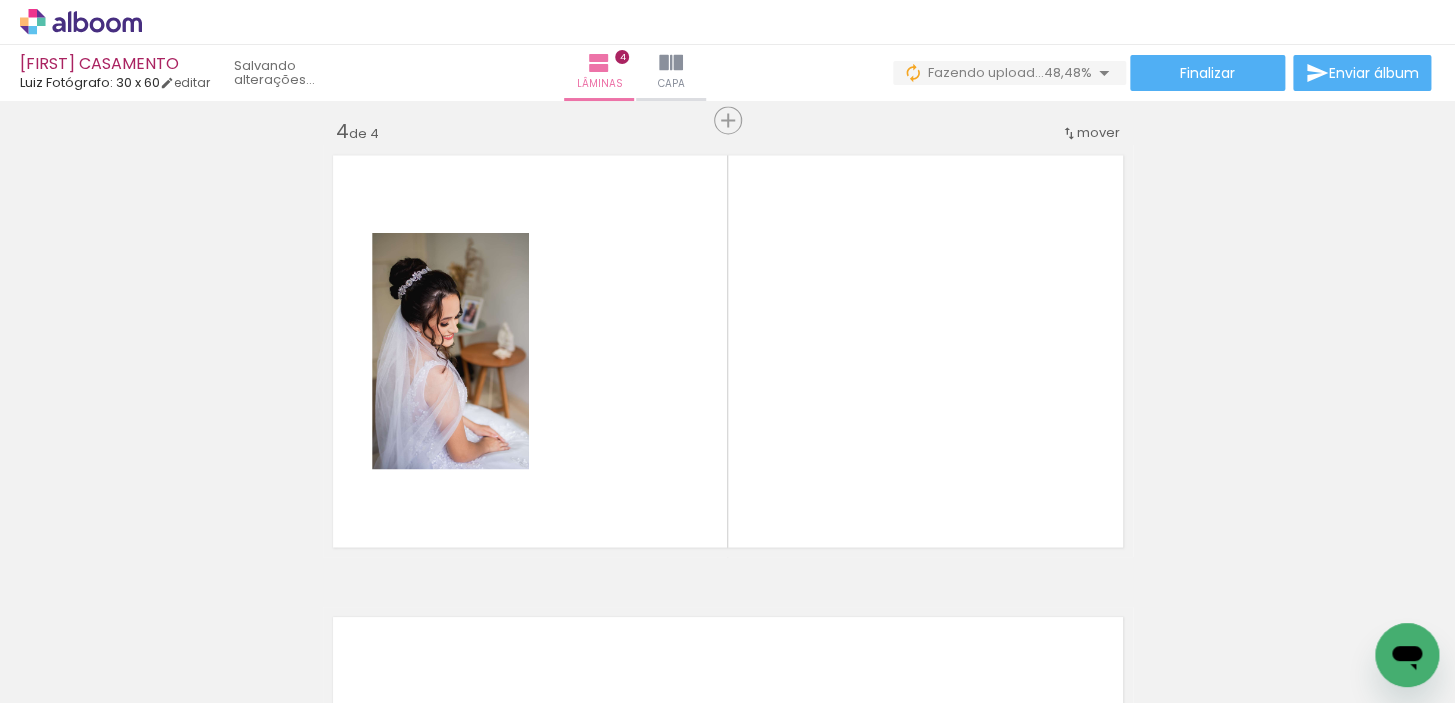 scroll, scrollTop: 1411, scrollLeft: 0, axis: vertical 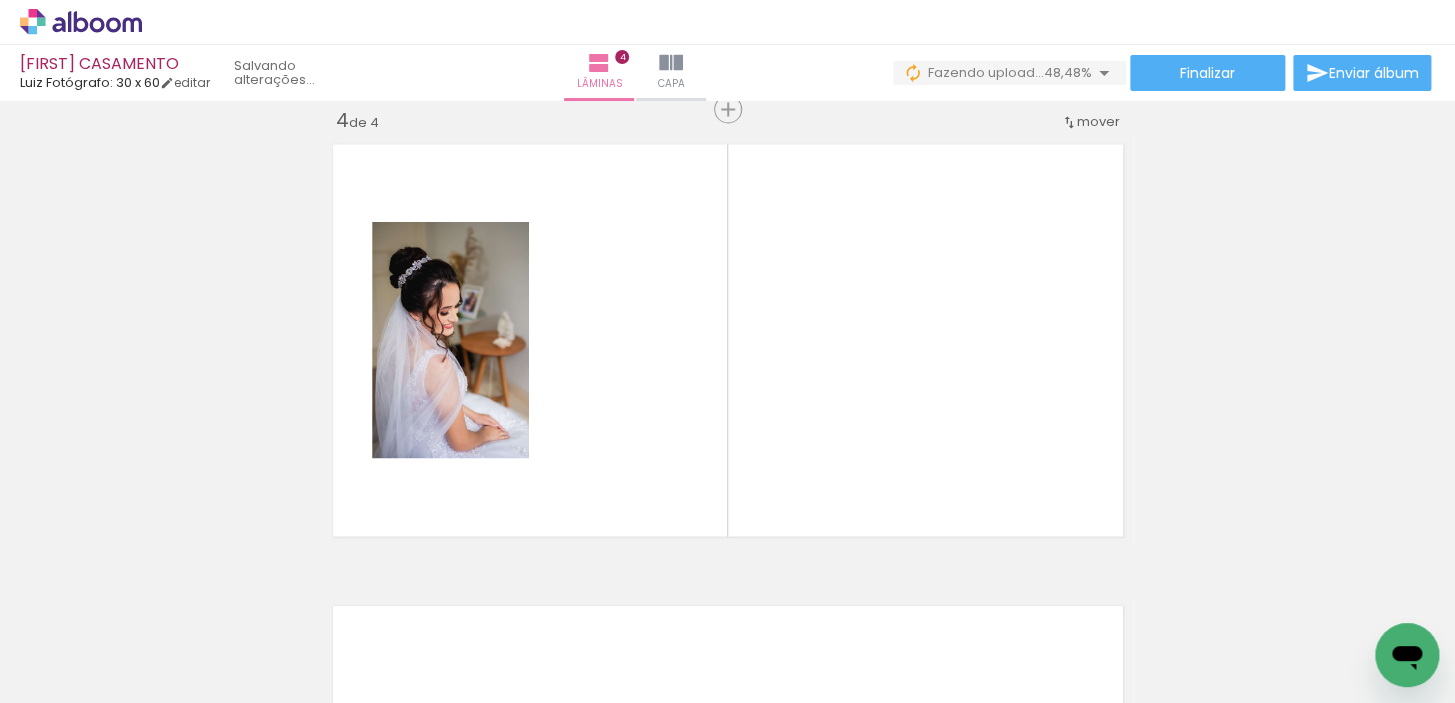 drag, startPoint x: 1061, startPoint y: 628, endPoint x: 929, endPoint y: 478, distance: 199.8099 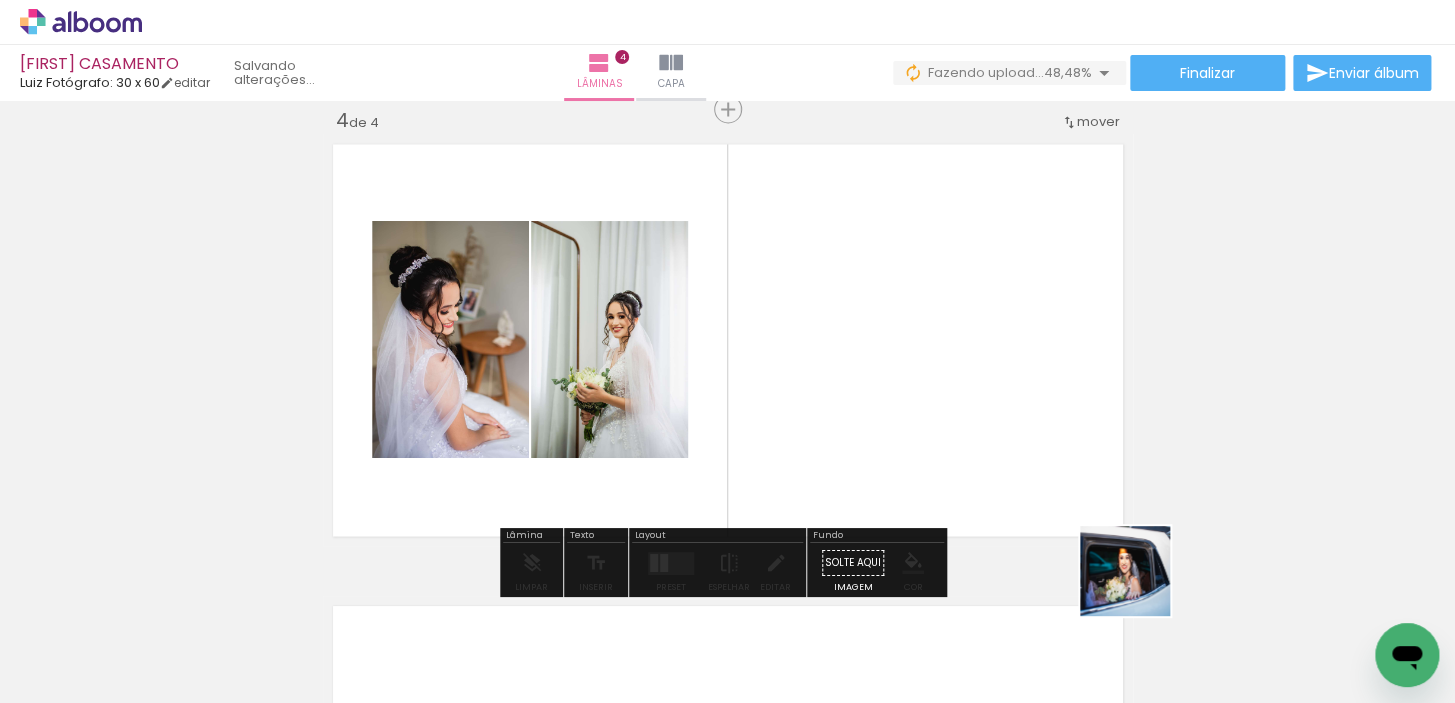 drag, startPoint x: 1188, startPoint y: 642, endPoint x: 968, endPoint y: 501, distance: 261.30634 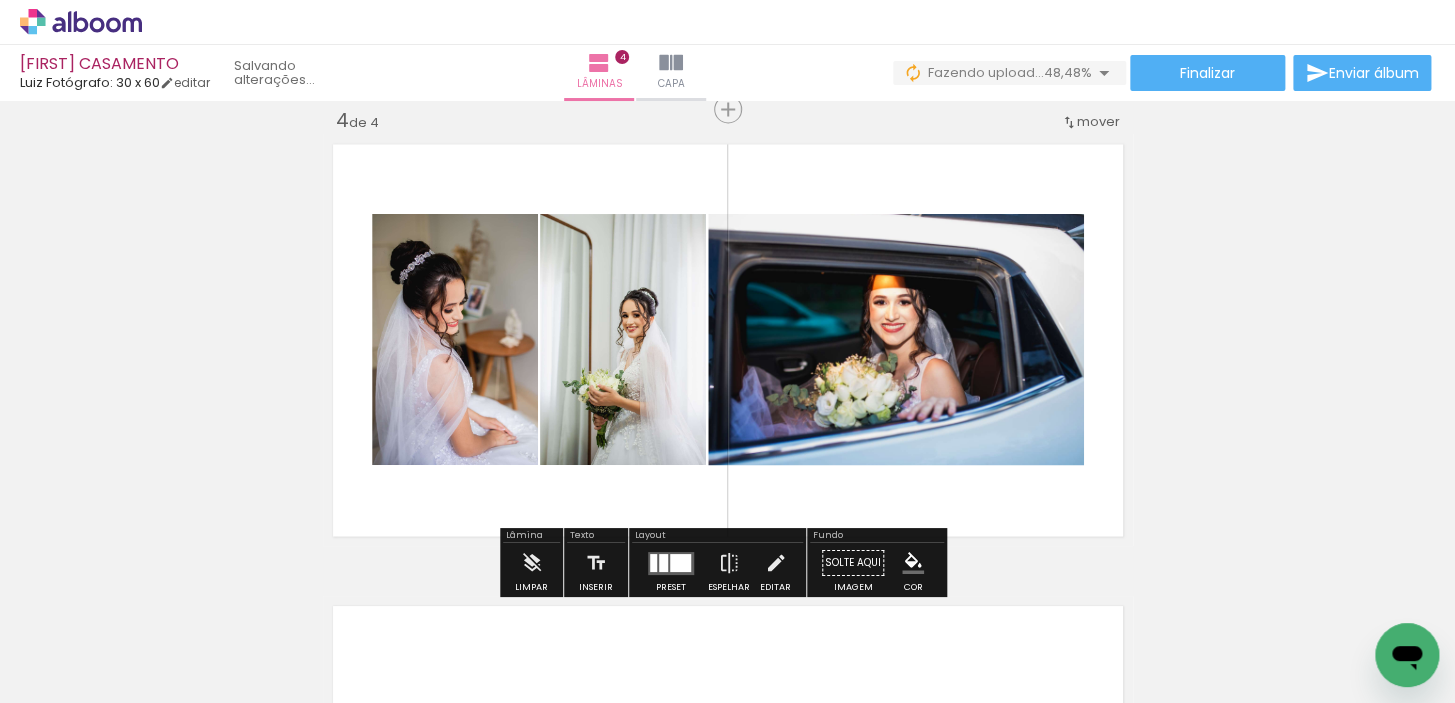 click at bounding box center [680, 562] 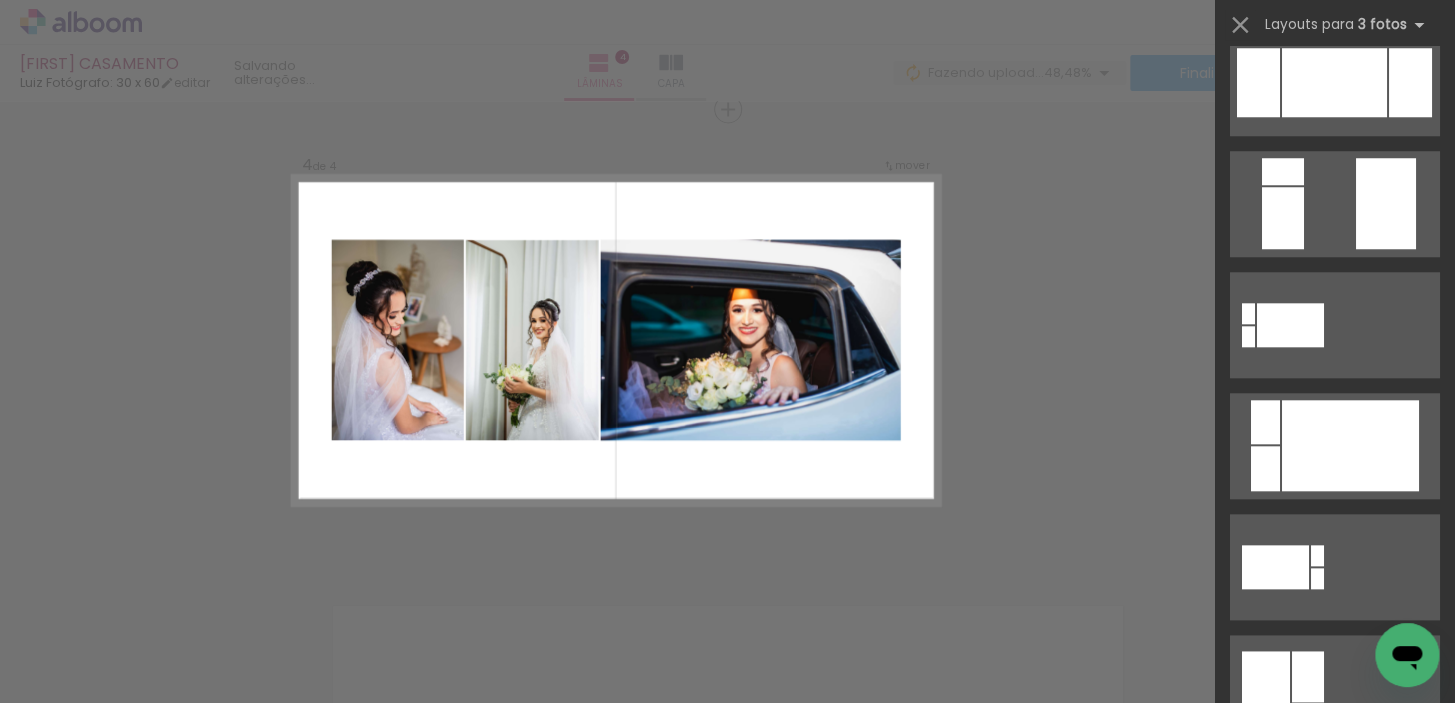 scroll, scrollTop: 0, scrollLeft: 0, axis: both 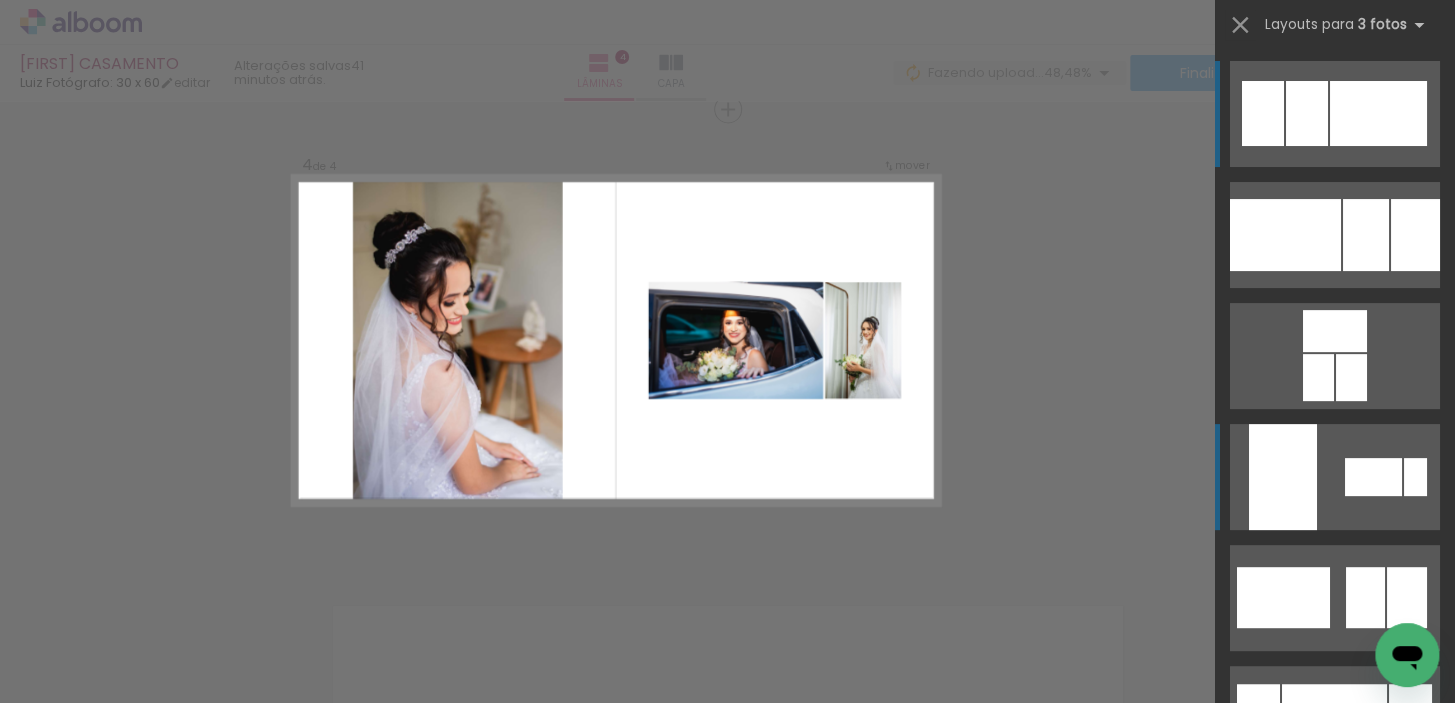 click at bounding box center [1285, 235] 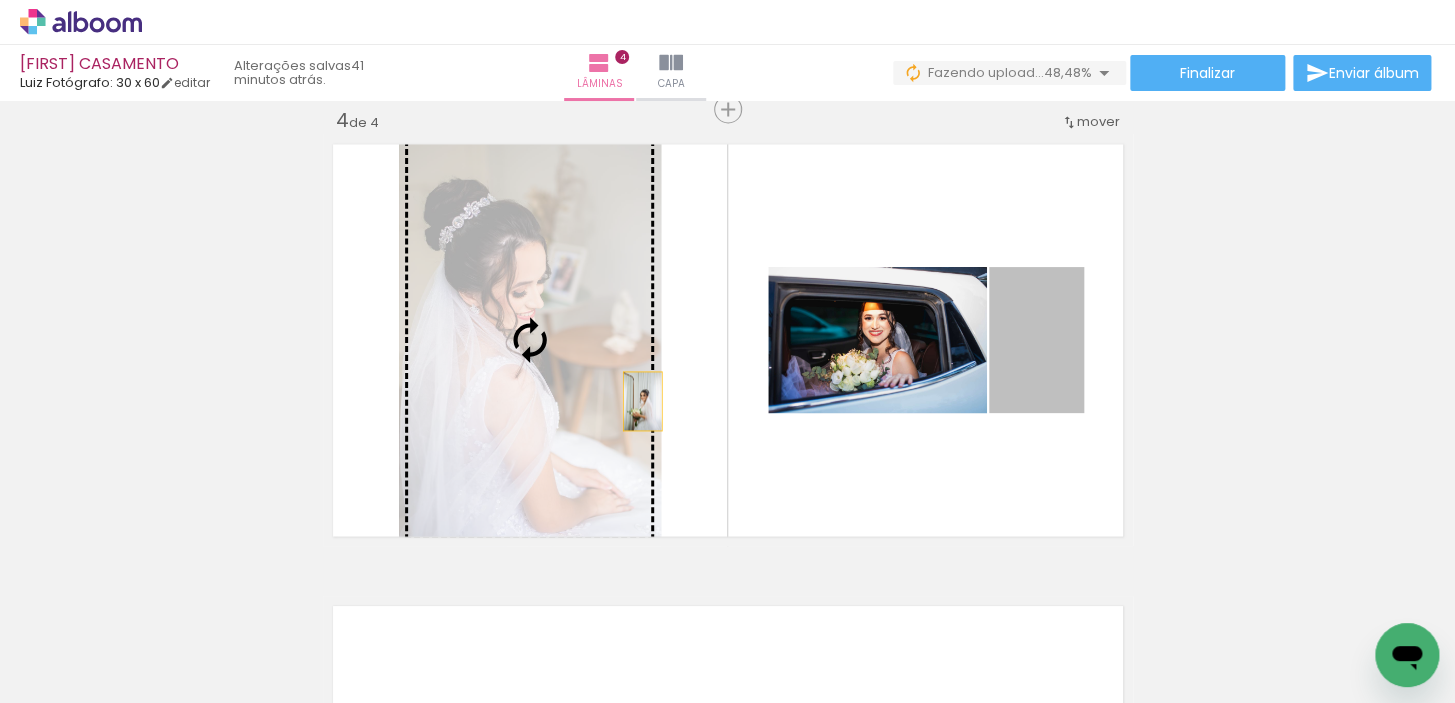 drag, startPoint x: 1047, startPoint y: 400, endPoint x: 634, endPoint y: 399, distance: 413.00122 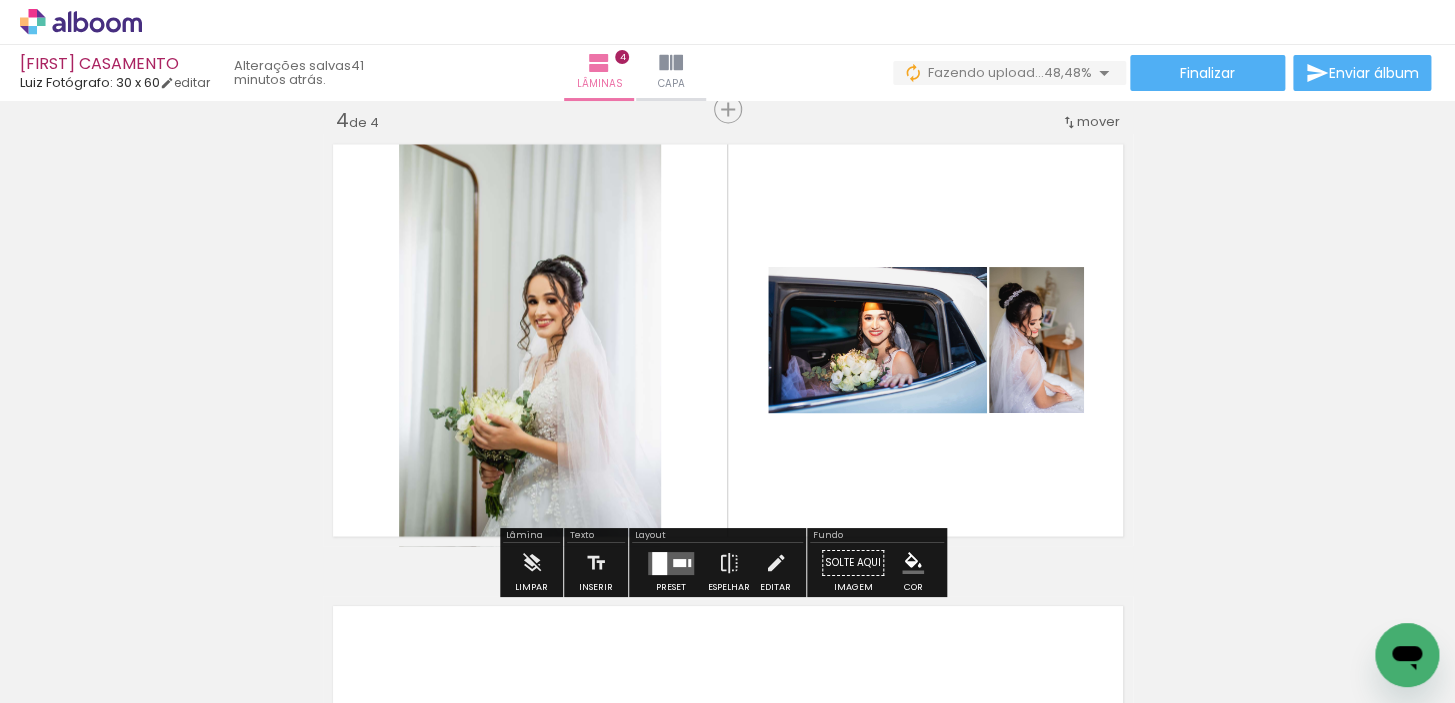 click at bounding box center [671, 562] 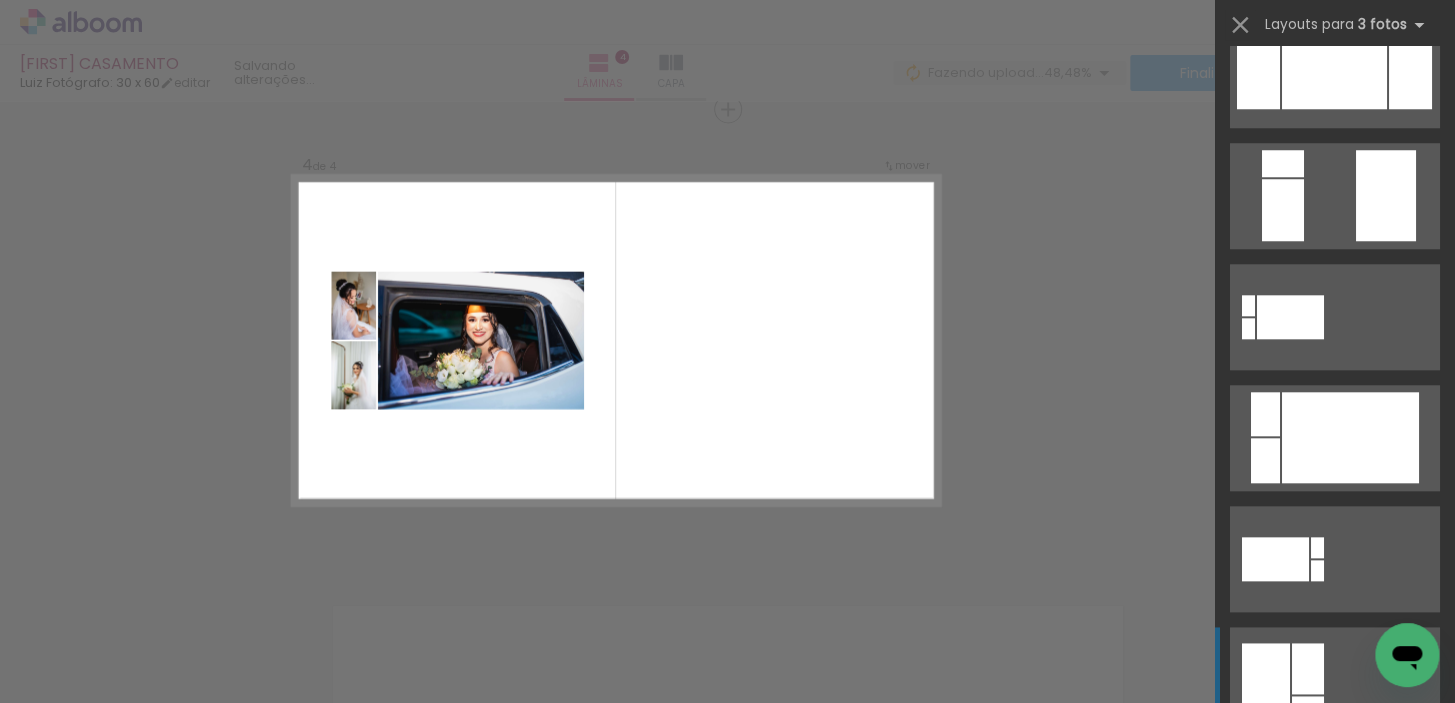 scroll, scrollTop: 453, scrollLeft: 0, axis: vertical 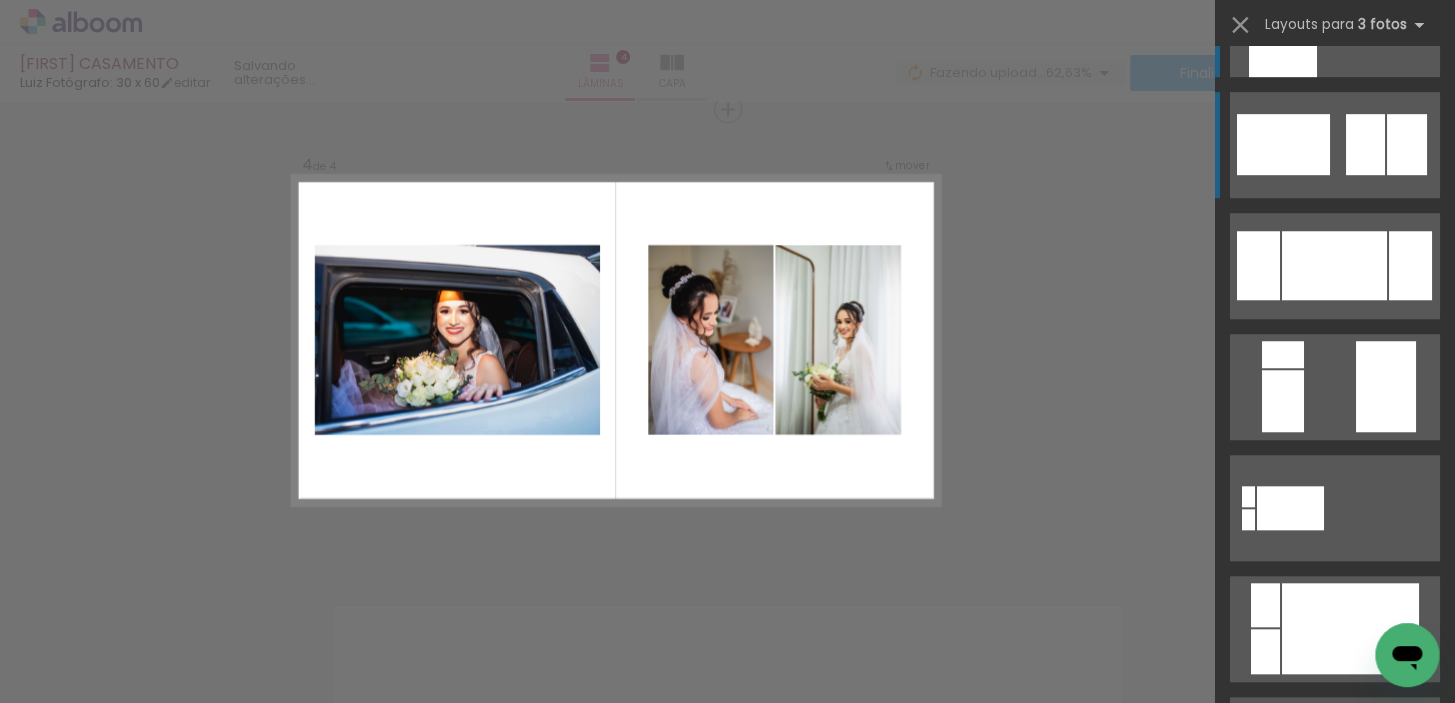 click at bounding box center [1335, -218] 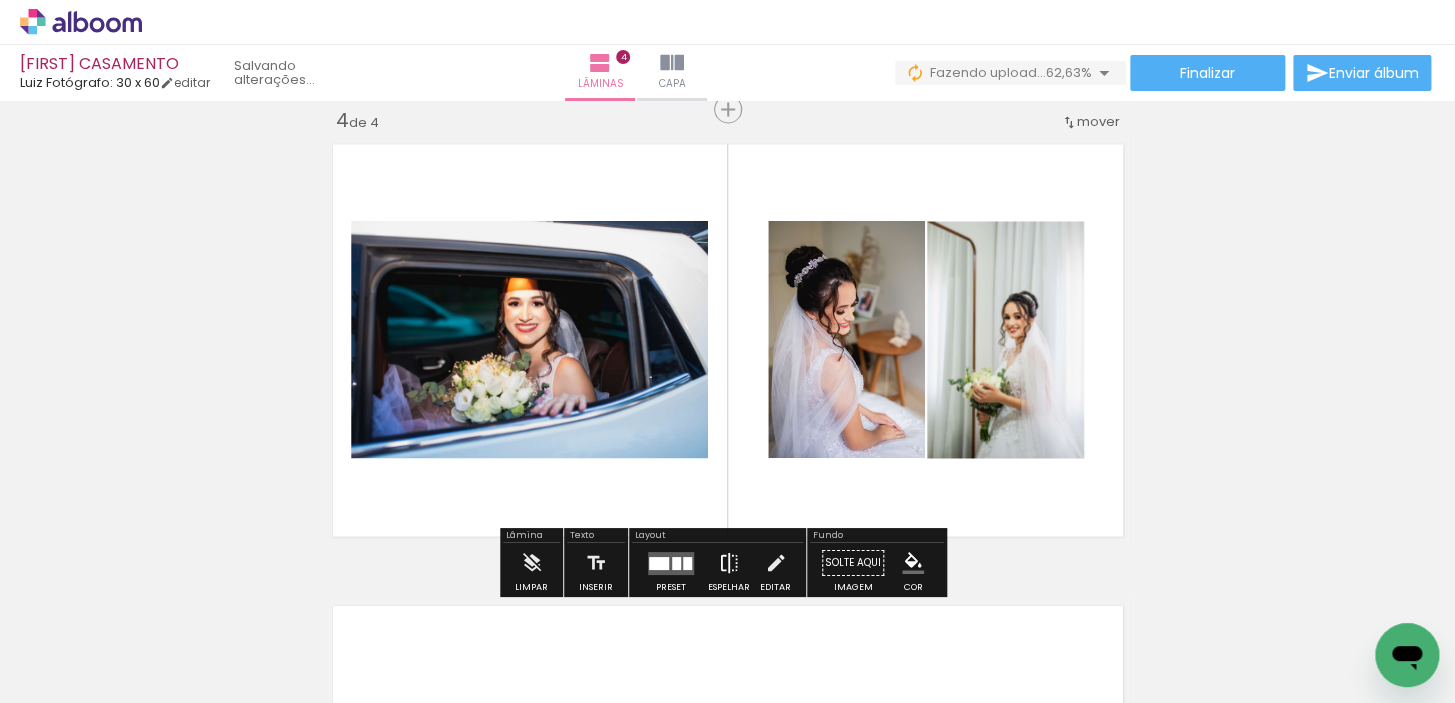 click at bounding box center [729, 563] 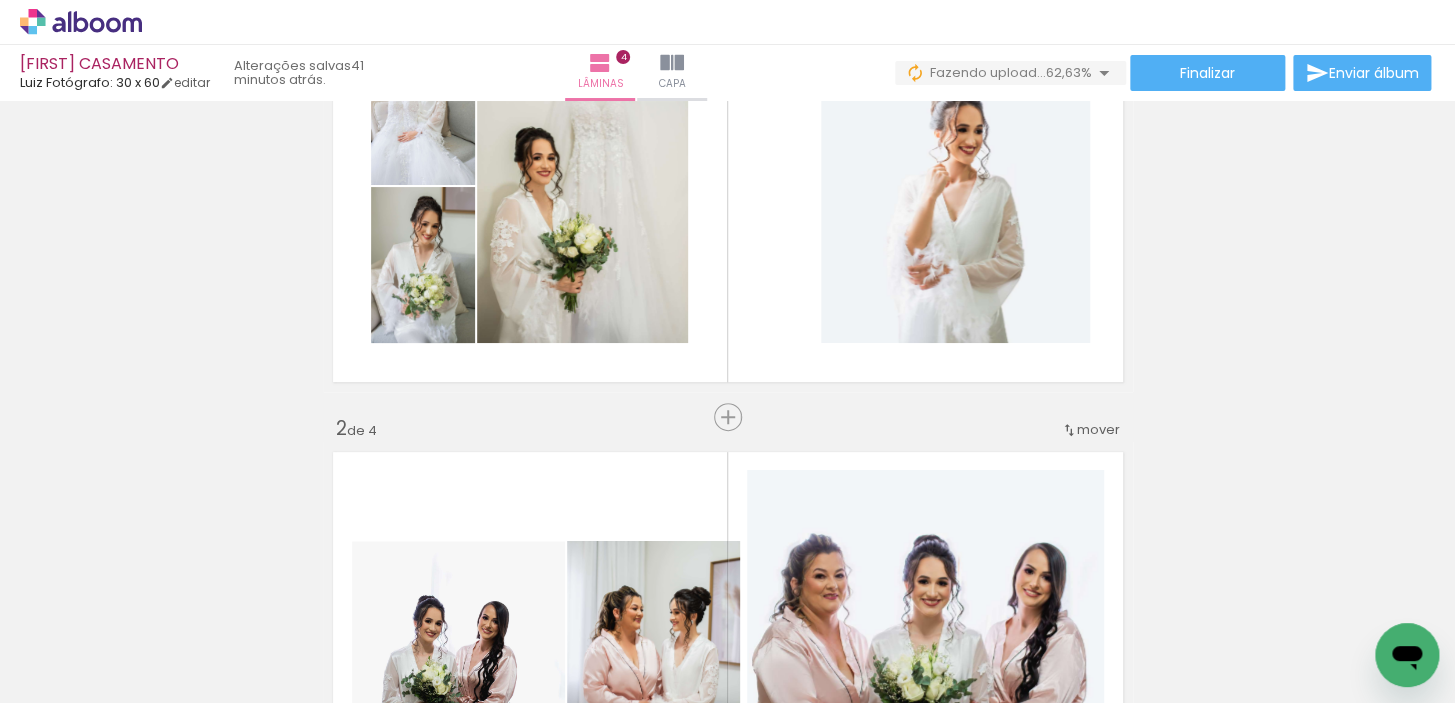 scroll, scrollTop: 0, scrollLeft: 0, axis: both 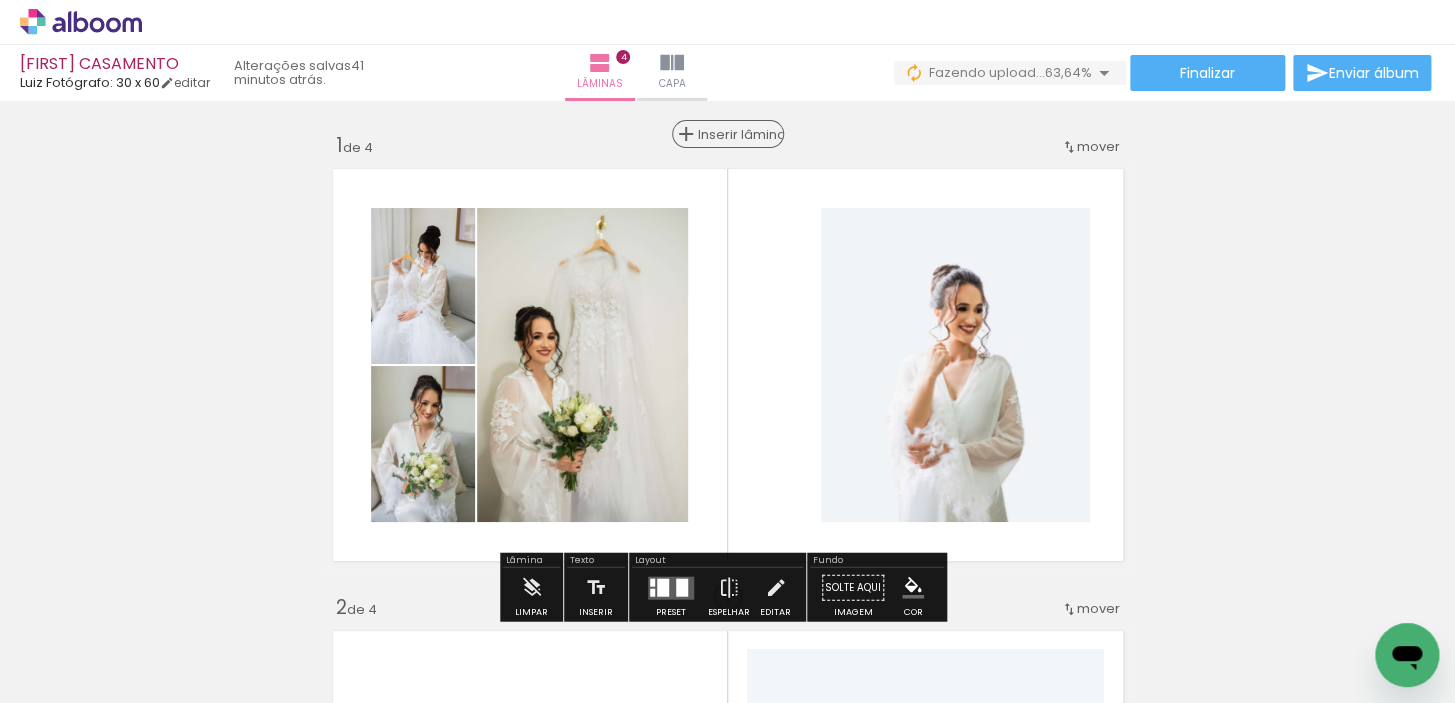click on "Inserir lâmina" at bounding box center [728, 134] 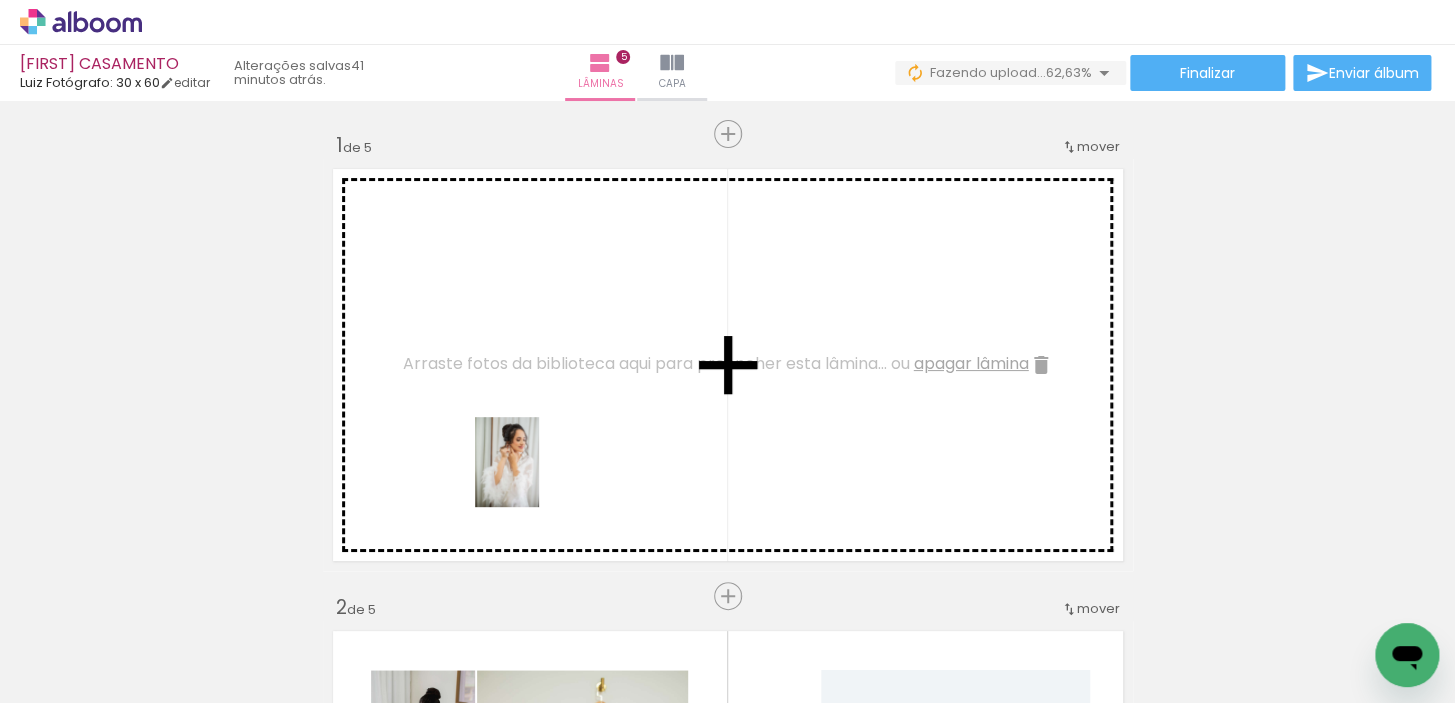 drag, startPoint x: 172, startPoint y: 641, endPoint x: 535, endPoint y: 477, distance: 398.32776 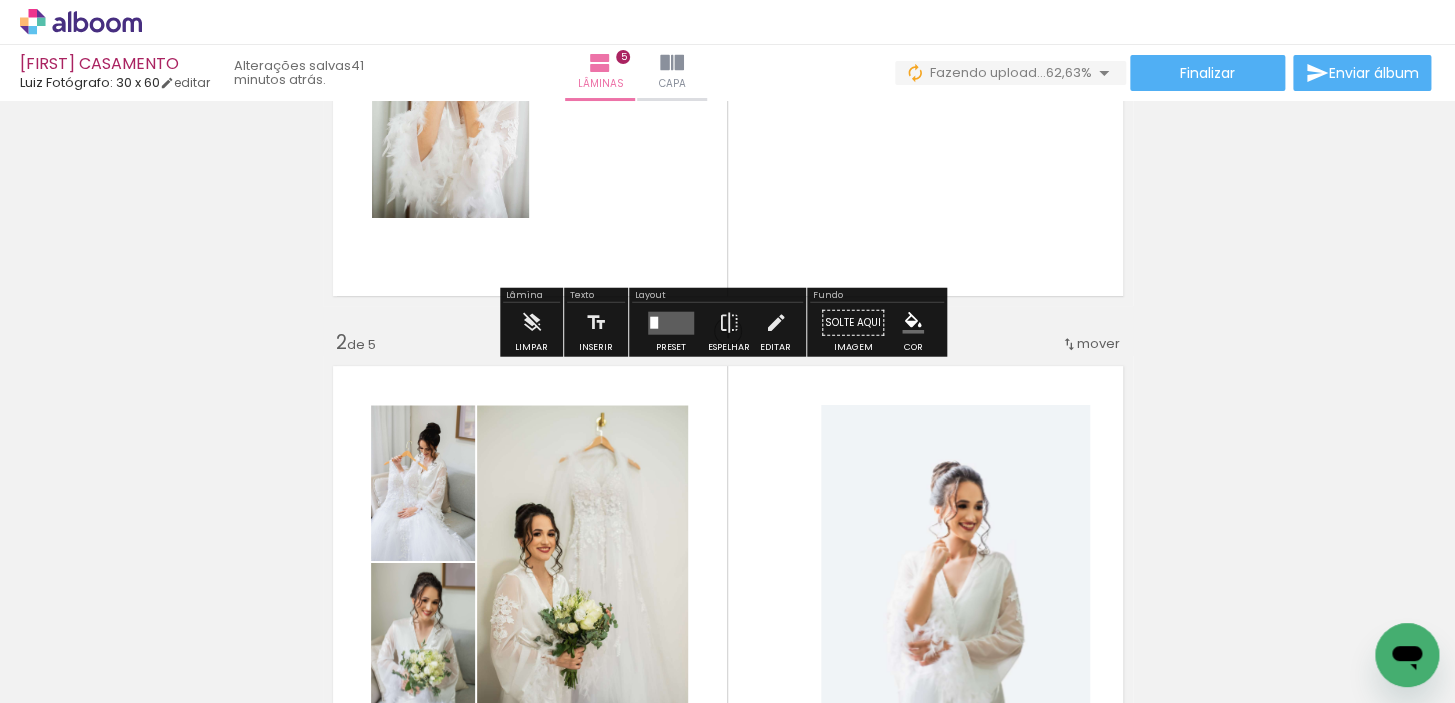 scroll, scrollTop: 272, scrollLeft: 0, axis: vertical 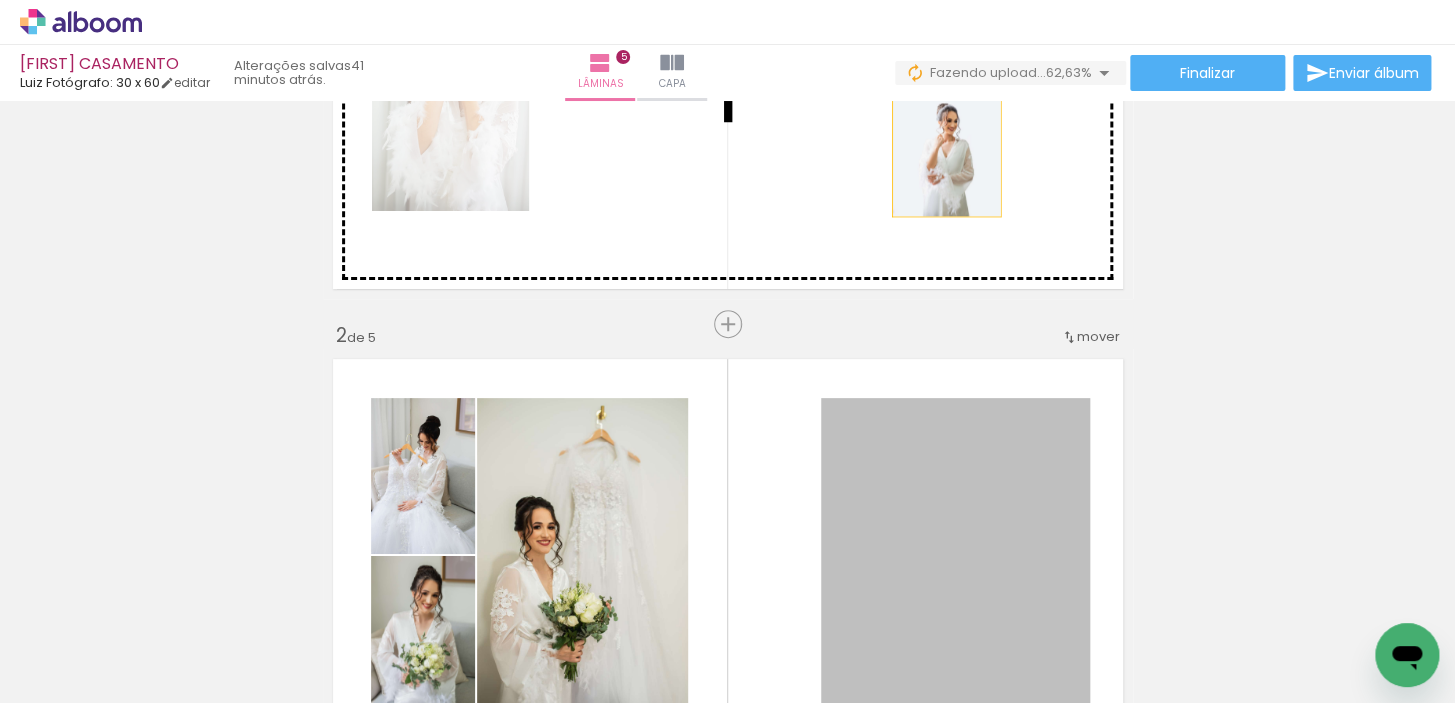 drag, startPoint x: 989, startPoint y: 505, endPoint x: 939, endPoint y: 153, distance: 355.53342 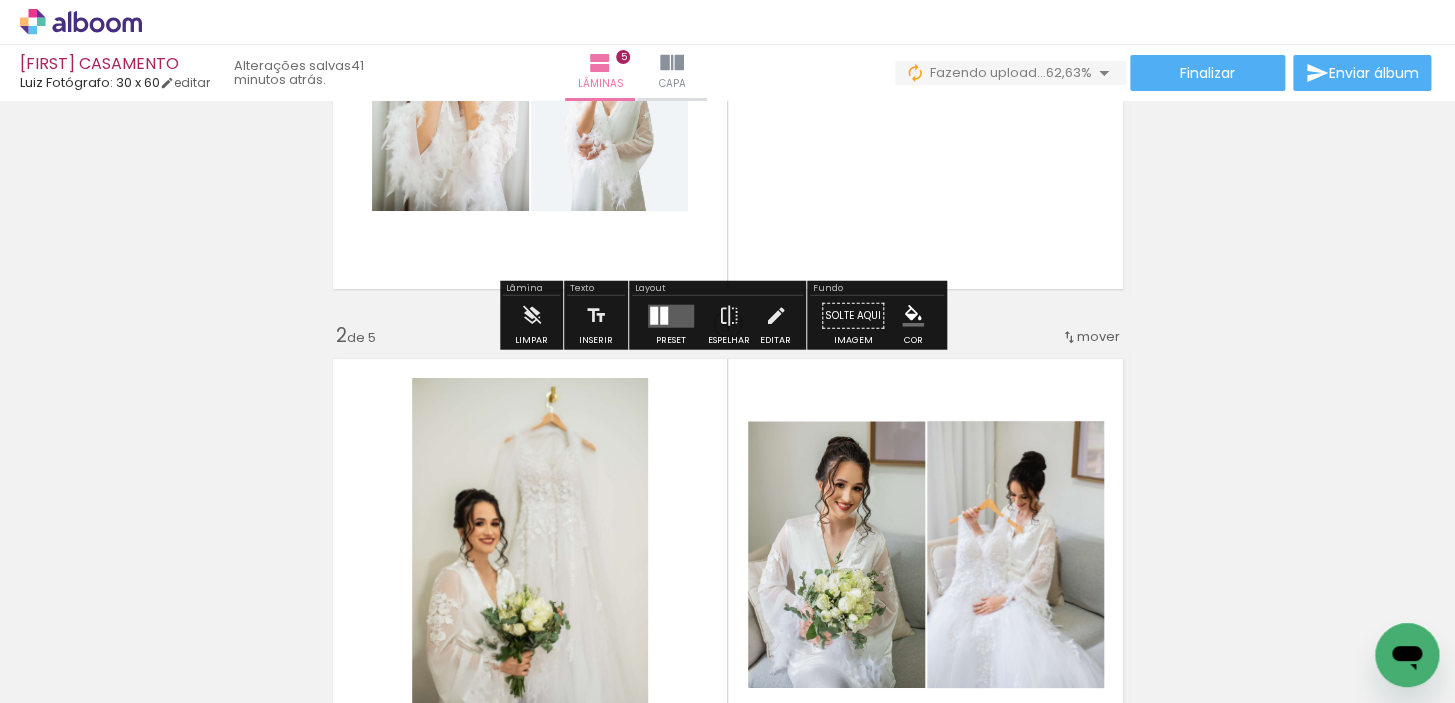 scroll, scrollTop: 181, scrollLeft: 0, axis: vertical 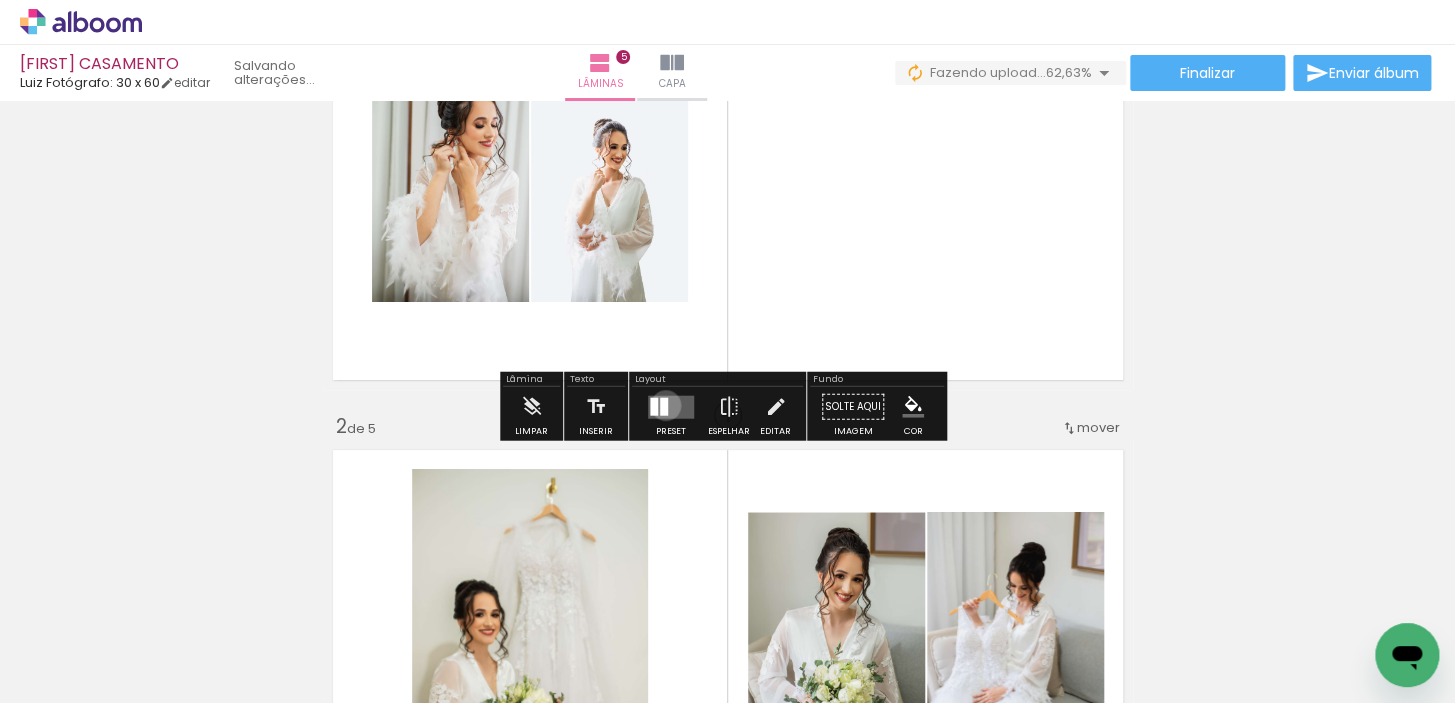click at bounding box center [664, 406] 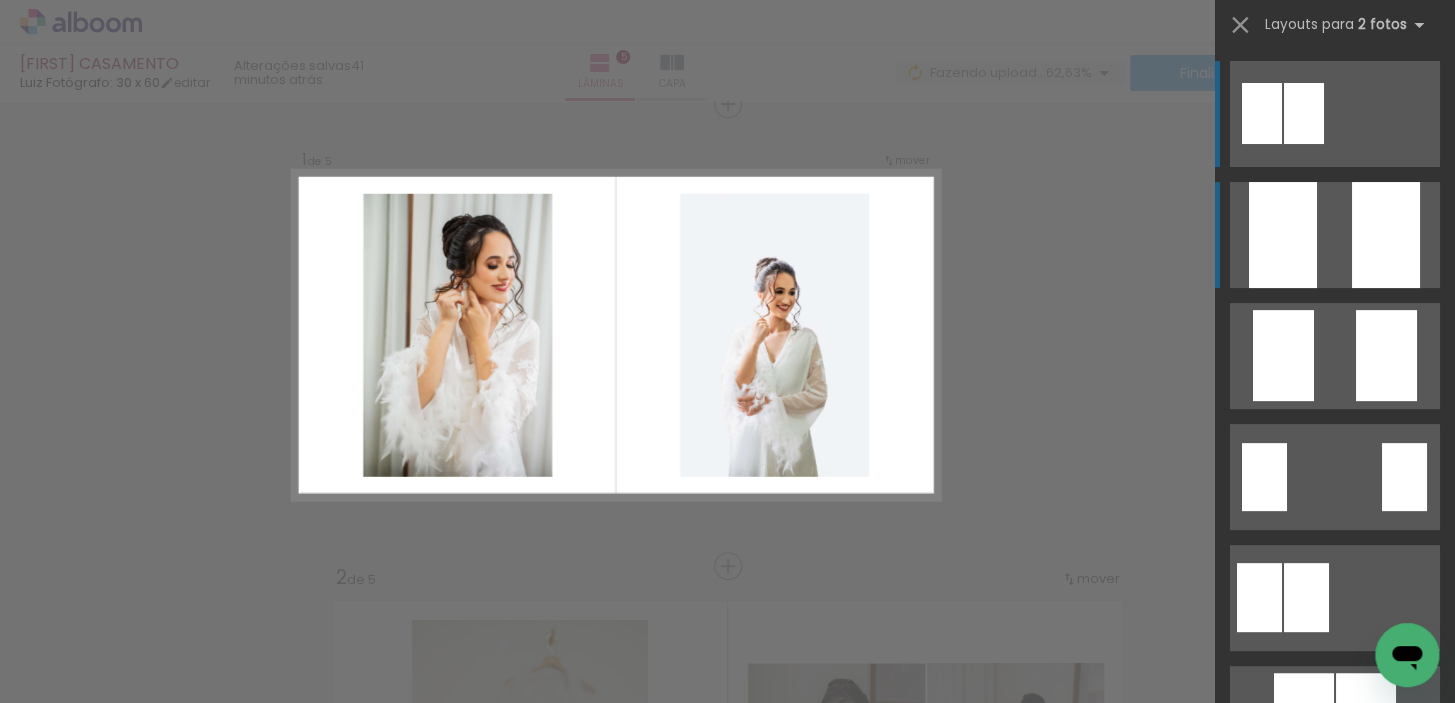 scroll, scrollTop: 25, scrollLeft: 0, axis: vertical 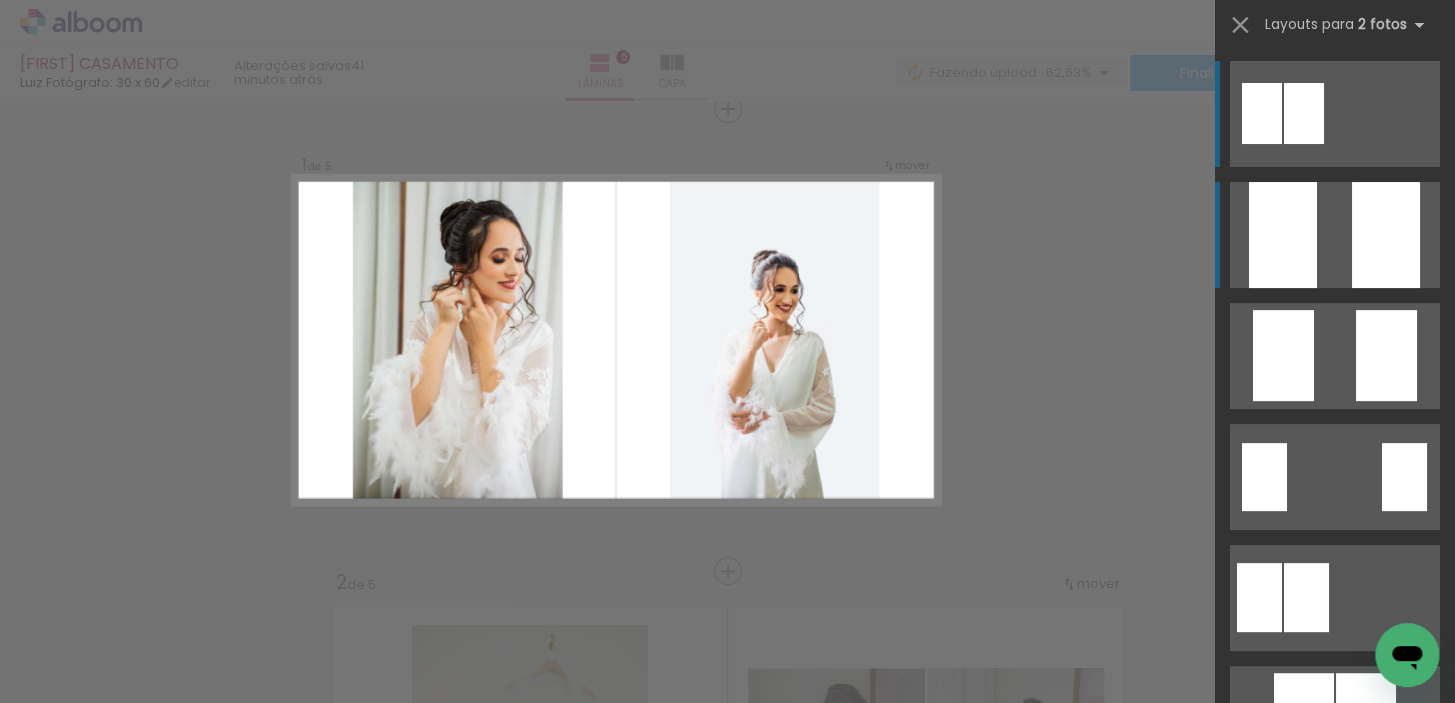 click at bounding box center [1386, 235] 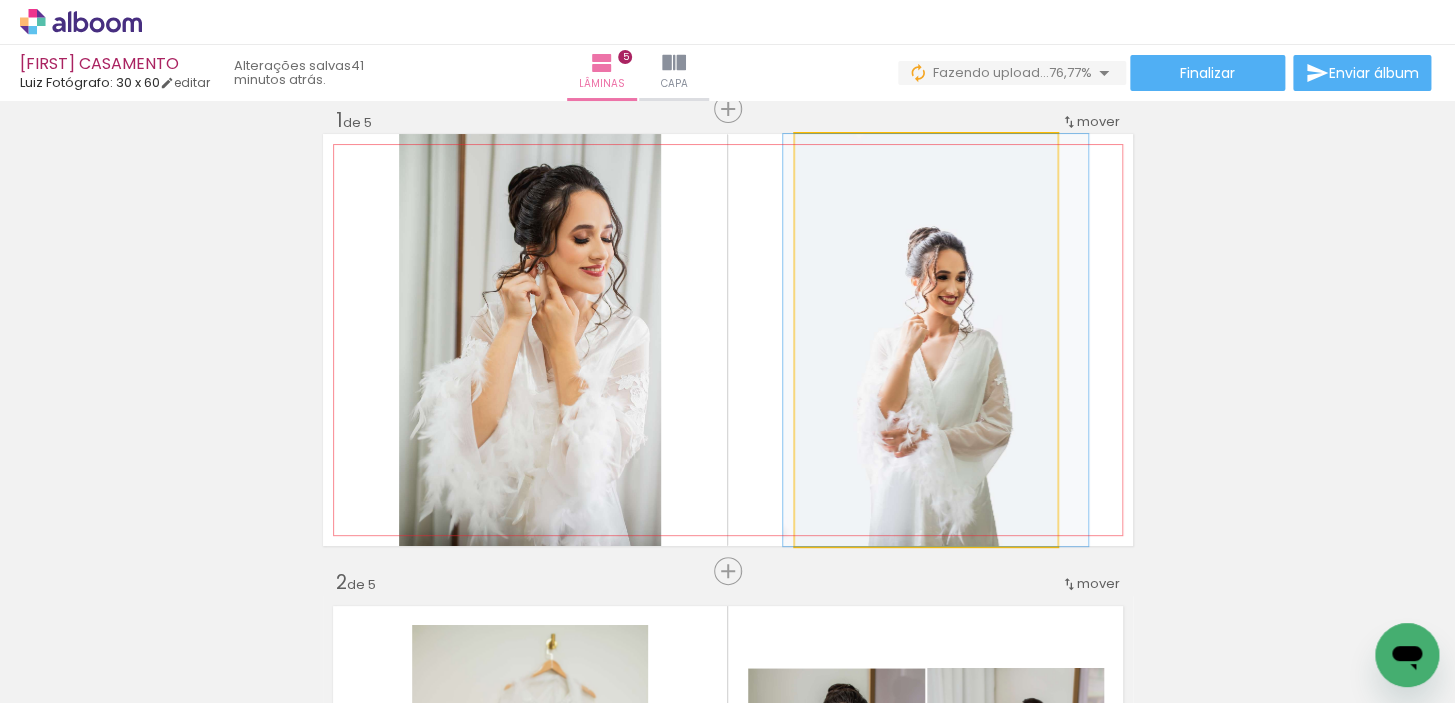 drag, startPoint x: 795, startPoint y: 444, endPoint x: 809, endPoint y: 422, distance: 26.076809 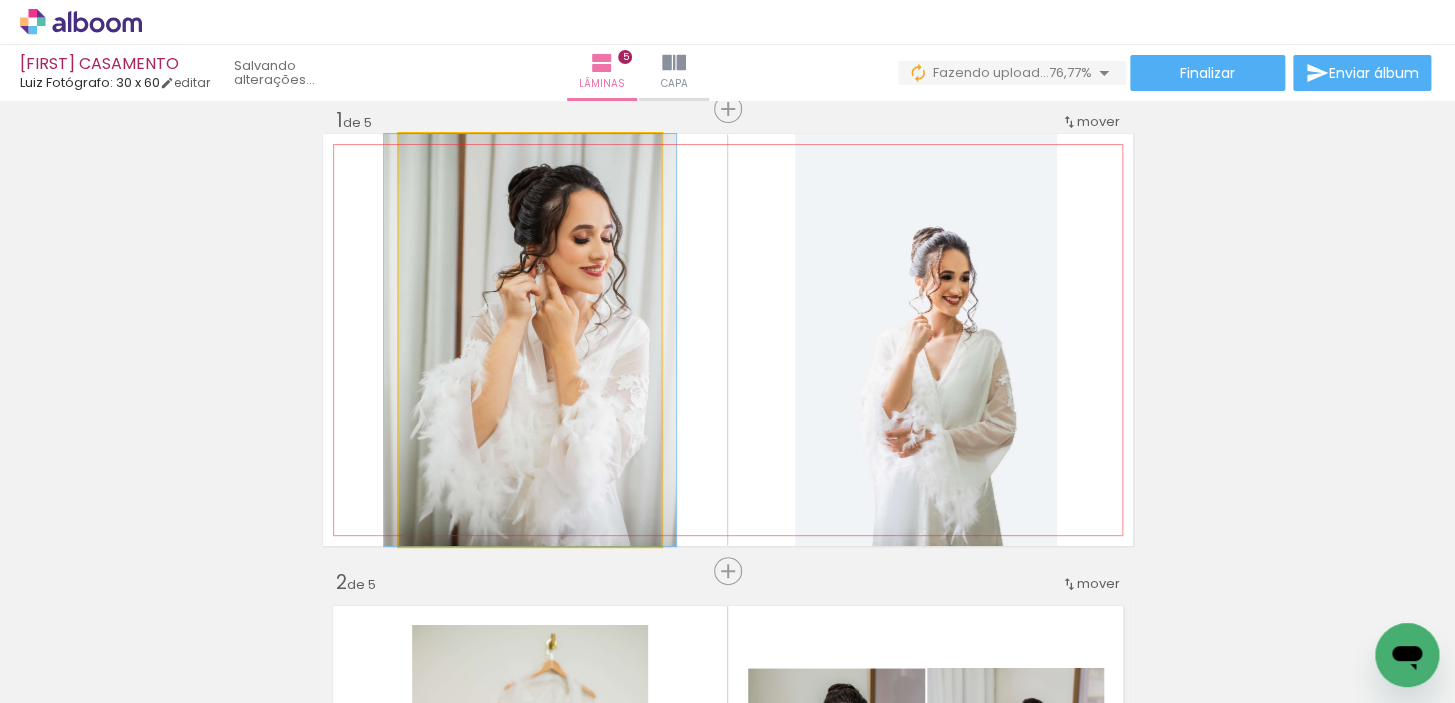 drag, startPoint x: 540, startPoint y: 409, endPoint x: 540, endPoint y: 394, distance: 15 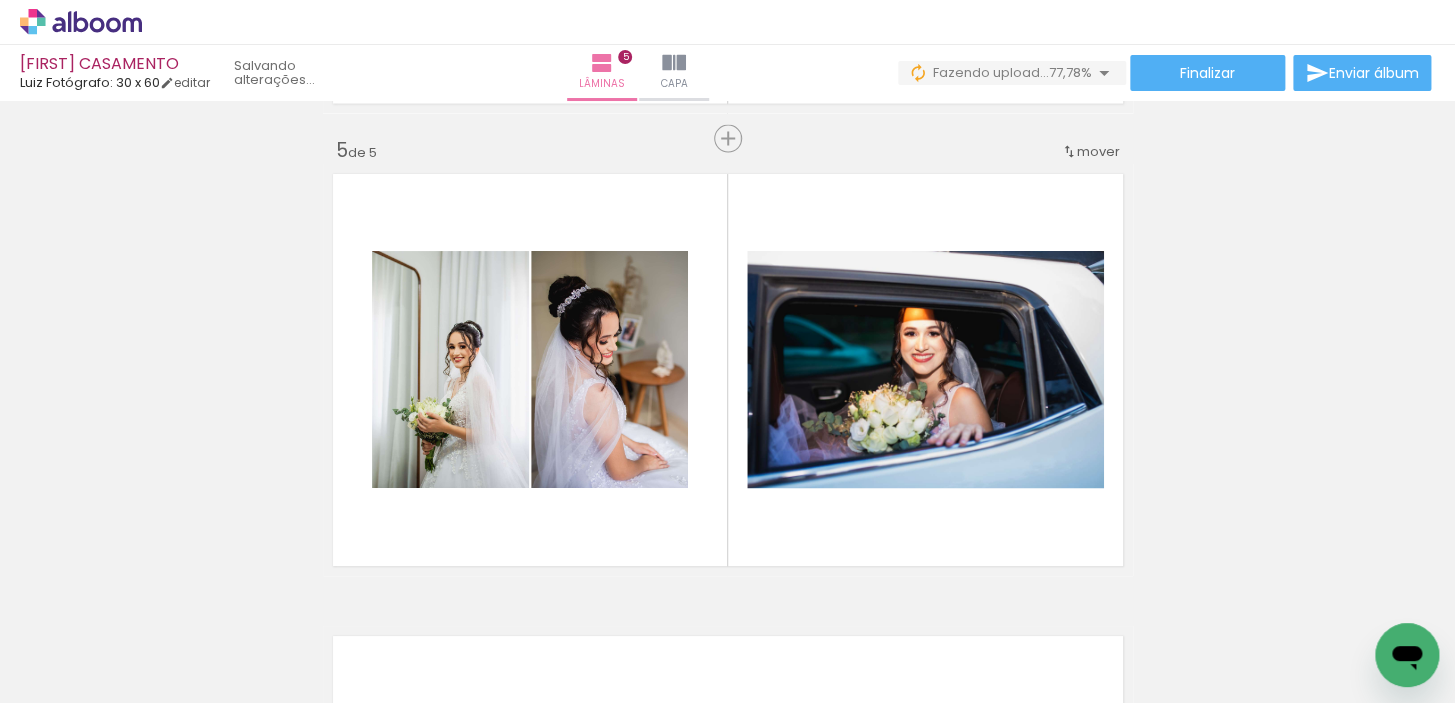 scroll, scrollTop: 1934, scrollLeft: 0, axis: vertical 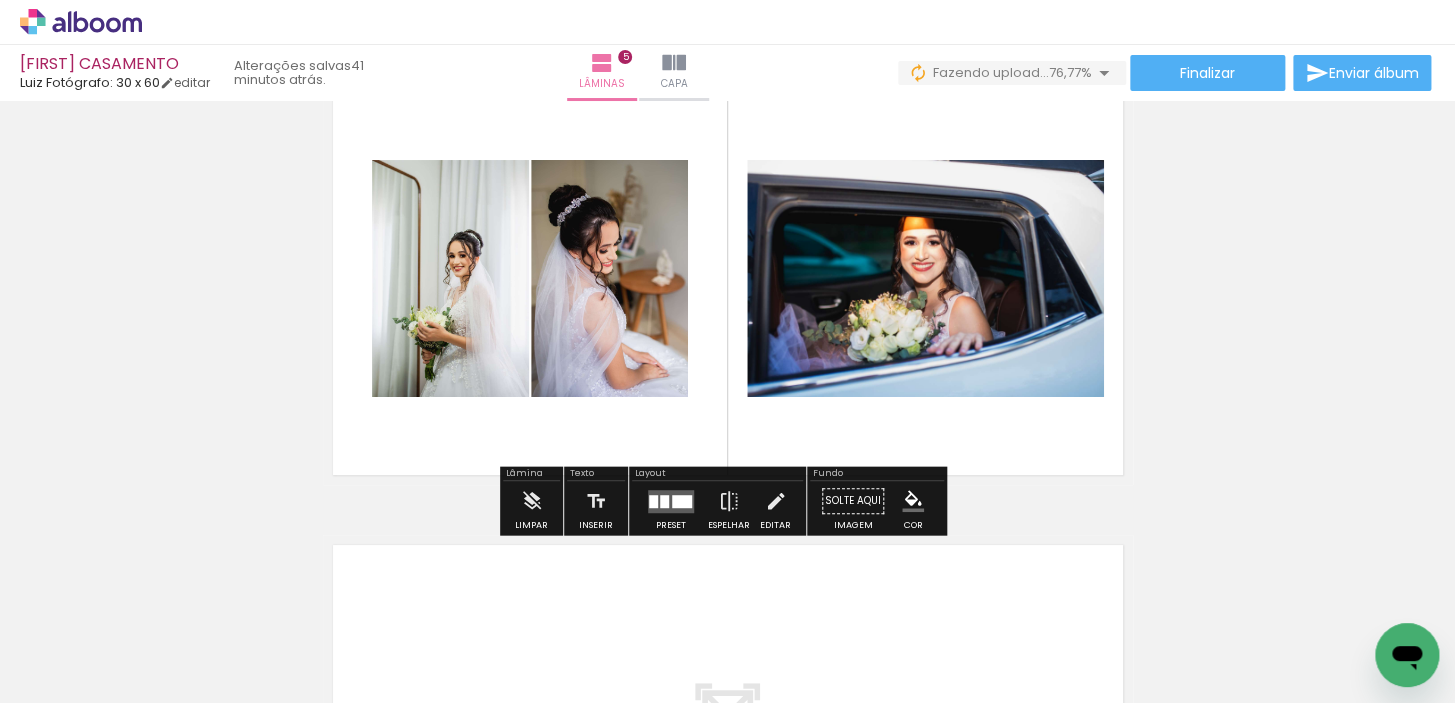 click at bounding box center [682, 501] 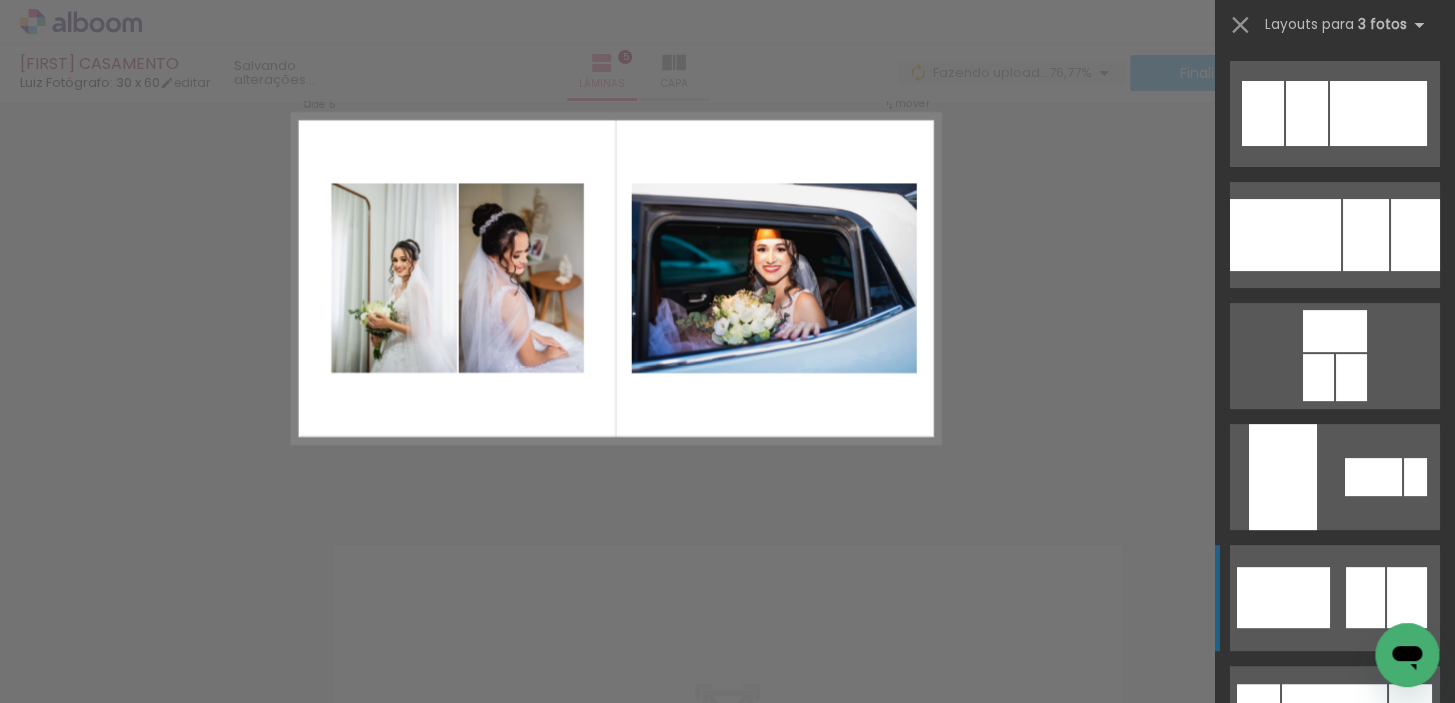scroll, scrollTop: 483, scrollLeft: 0, axis: vertical 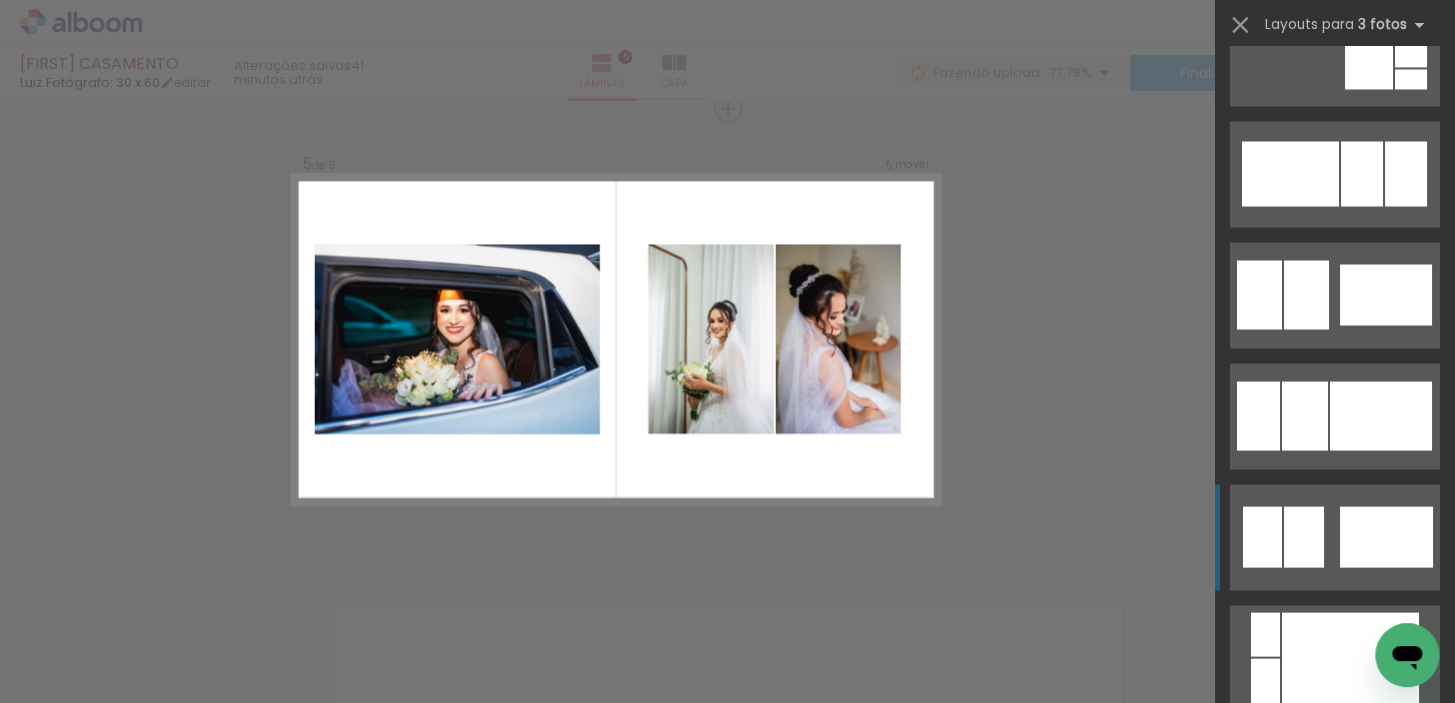 click at bounding box center (1386, 294) 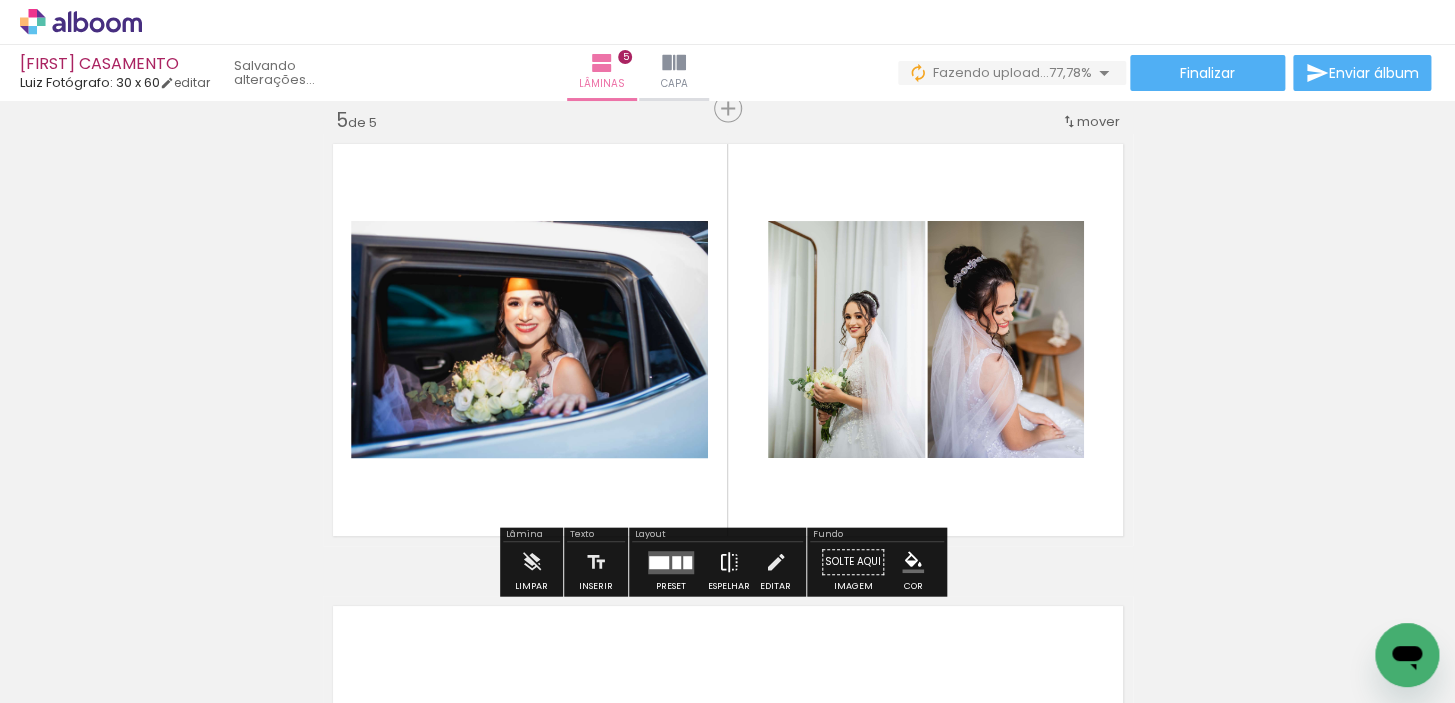 click at bounding box center (729, 563) 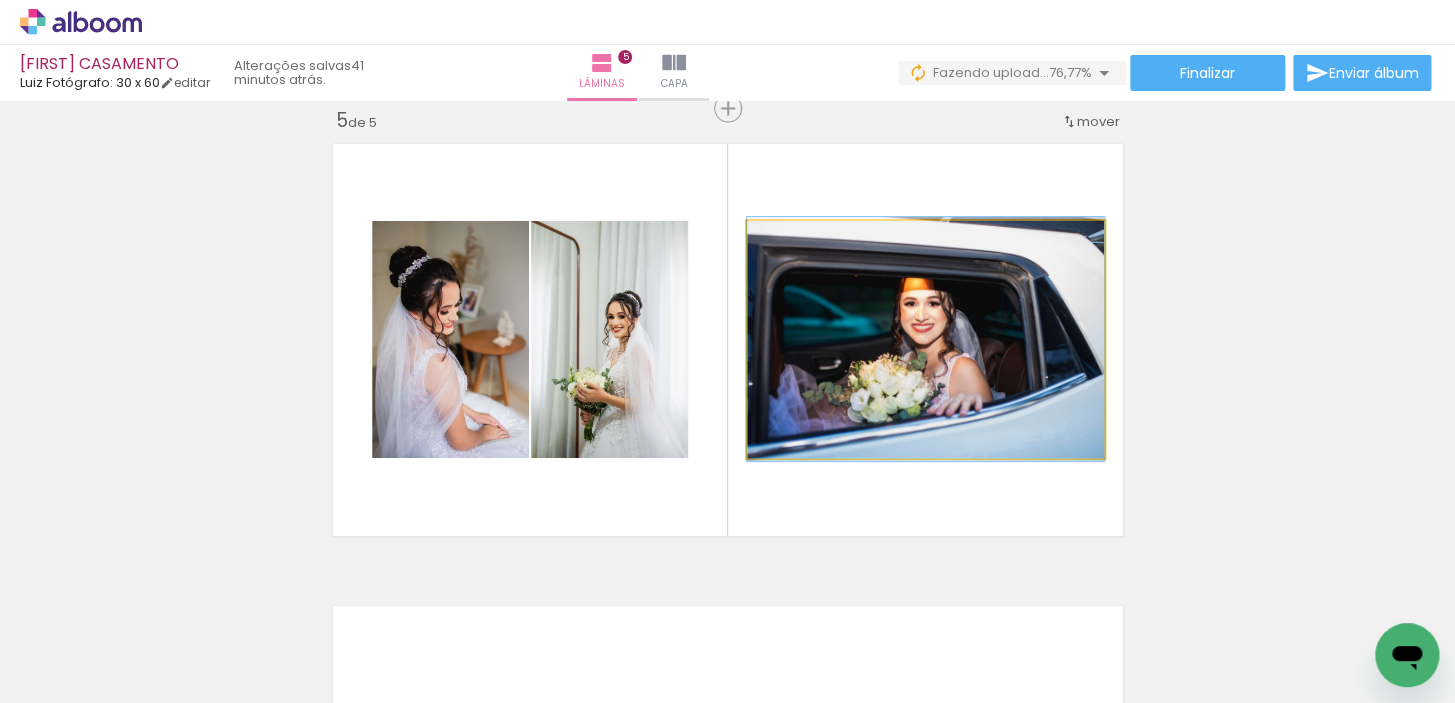 click 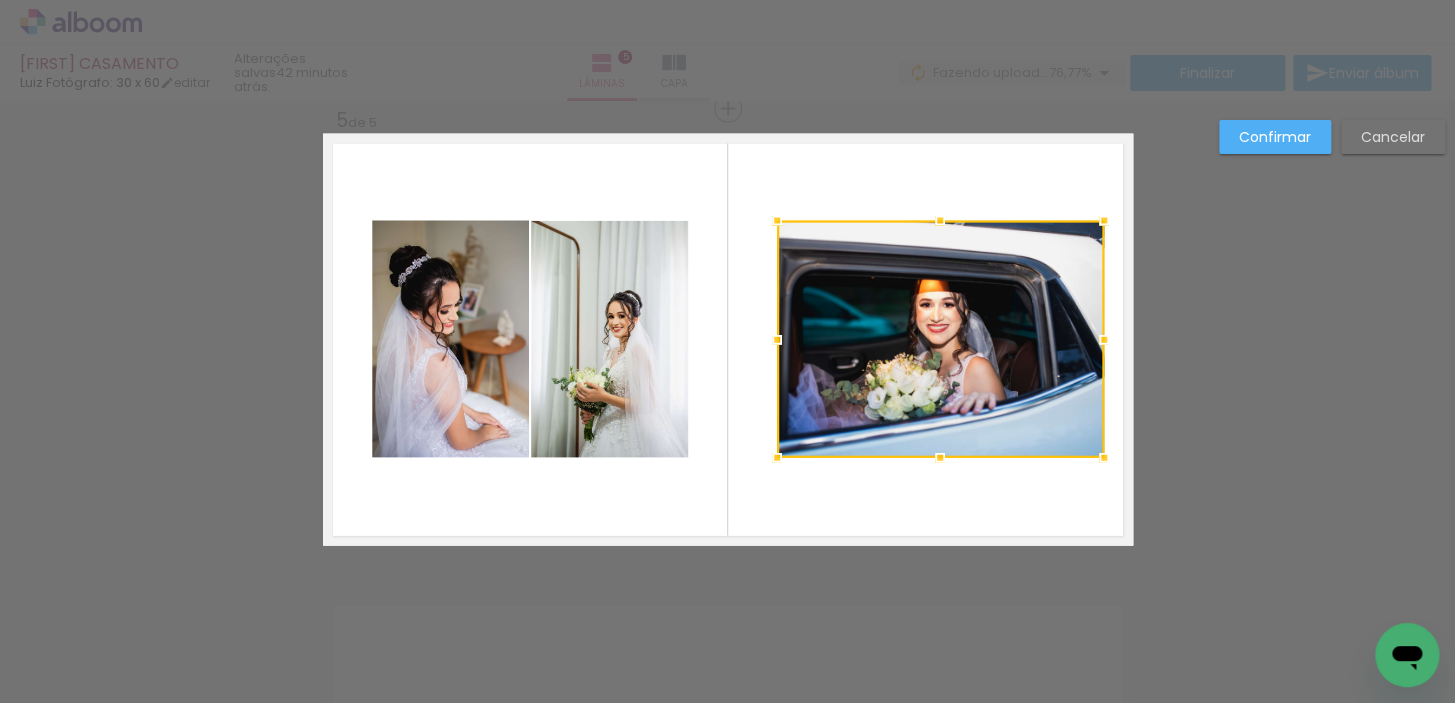 drag, startPoint x: 736, startPoint y: 335, endPoint x: 766, endPoint y: 332, distance: 30.149628 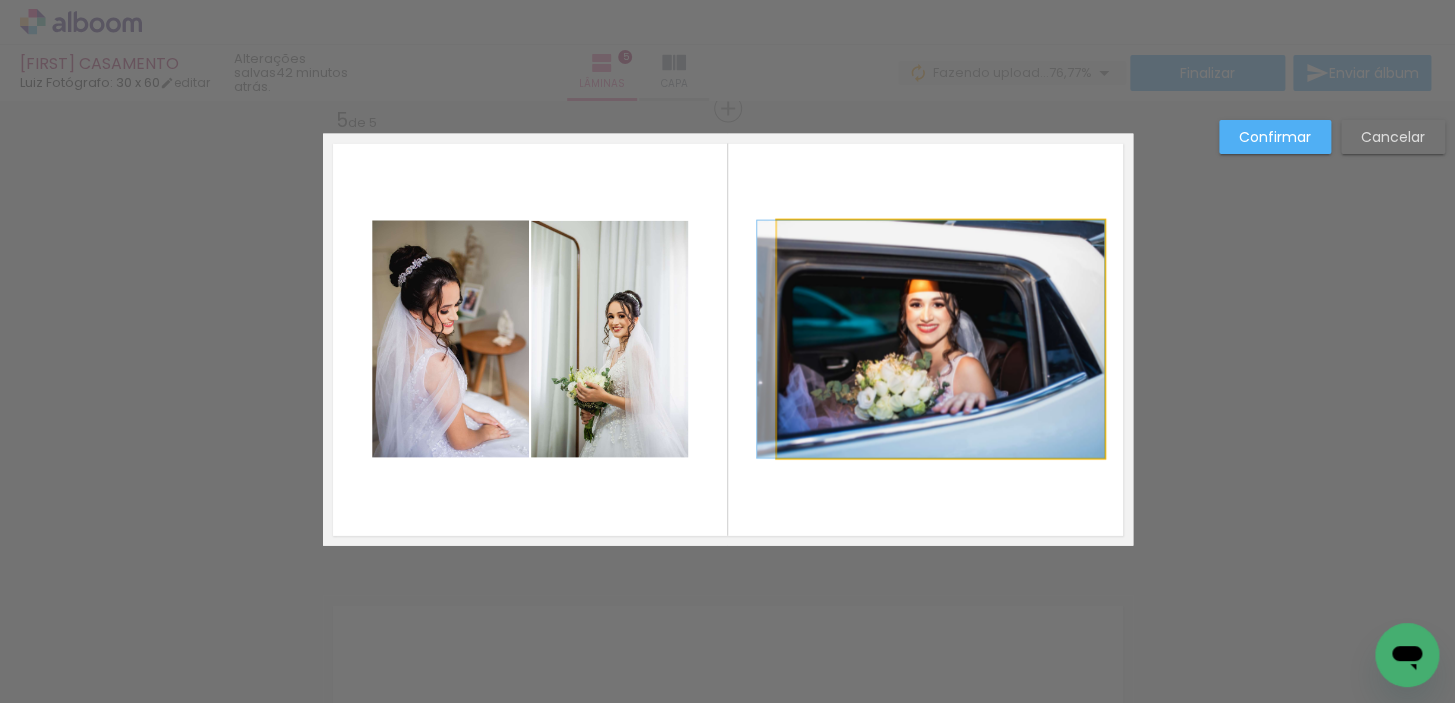 drag, startPoint x: 978, startPoint y: 356, endPoint x: 956, endPoint y: 353, distance: 22.203604 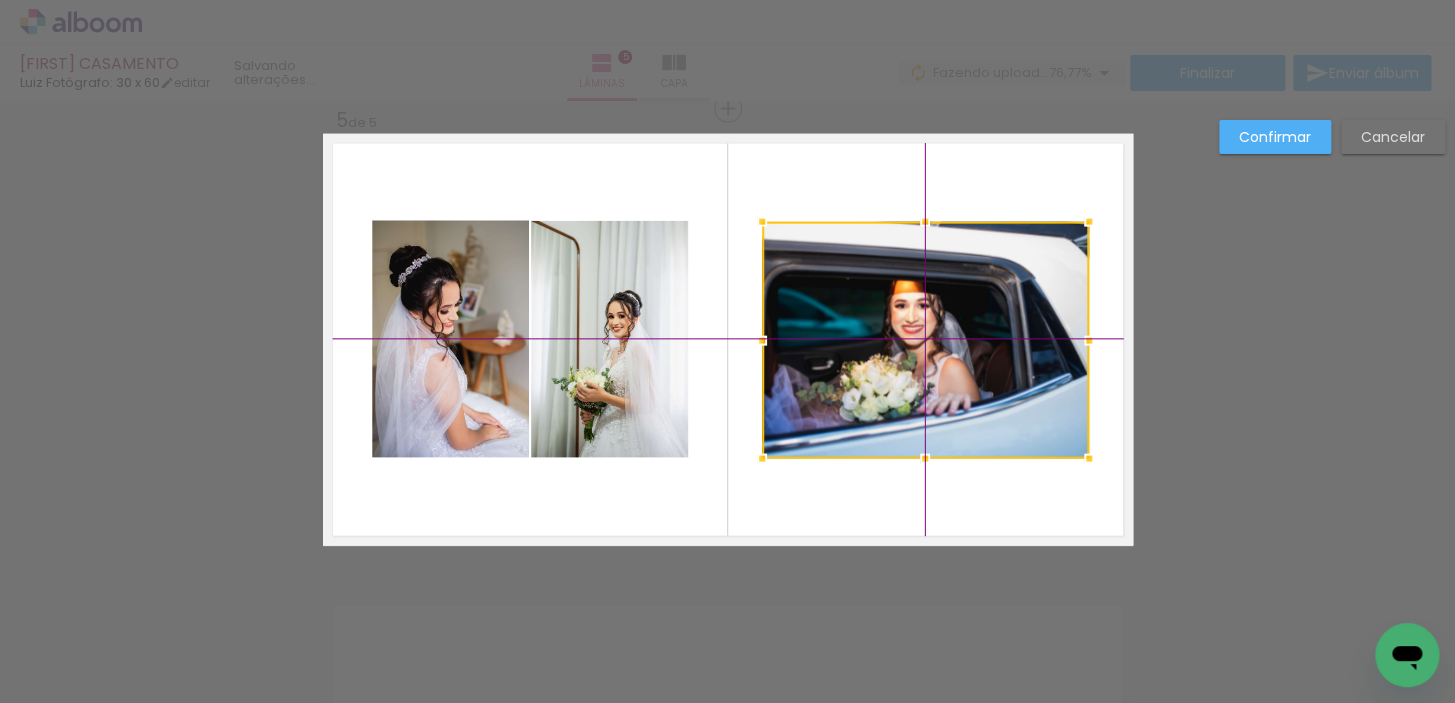 drag, startPoint x: 935, startPoint y: 357, endPoint x: 924, endPoint y: 352, distance: 12.083046 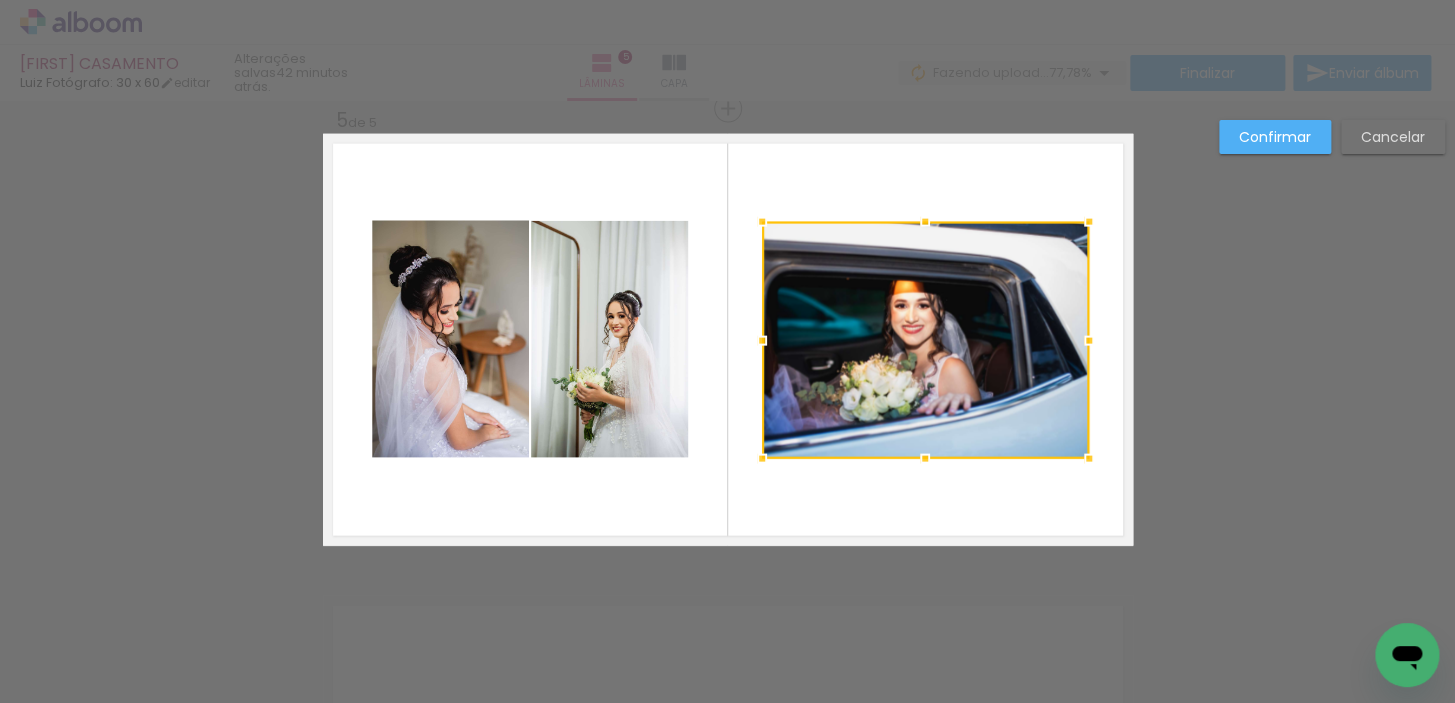 click at bounding box center (728, 340) 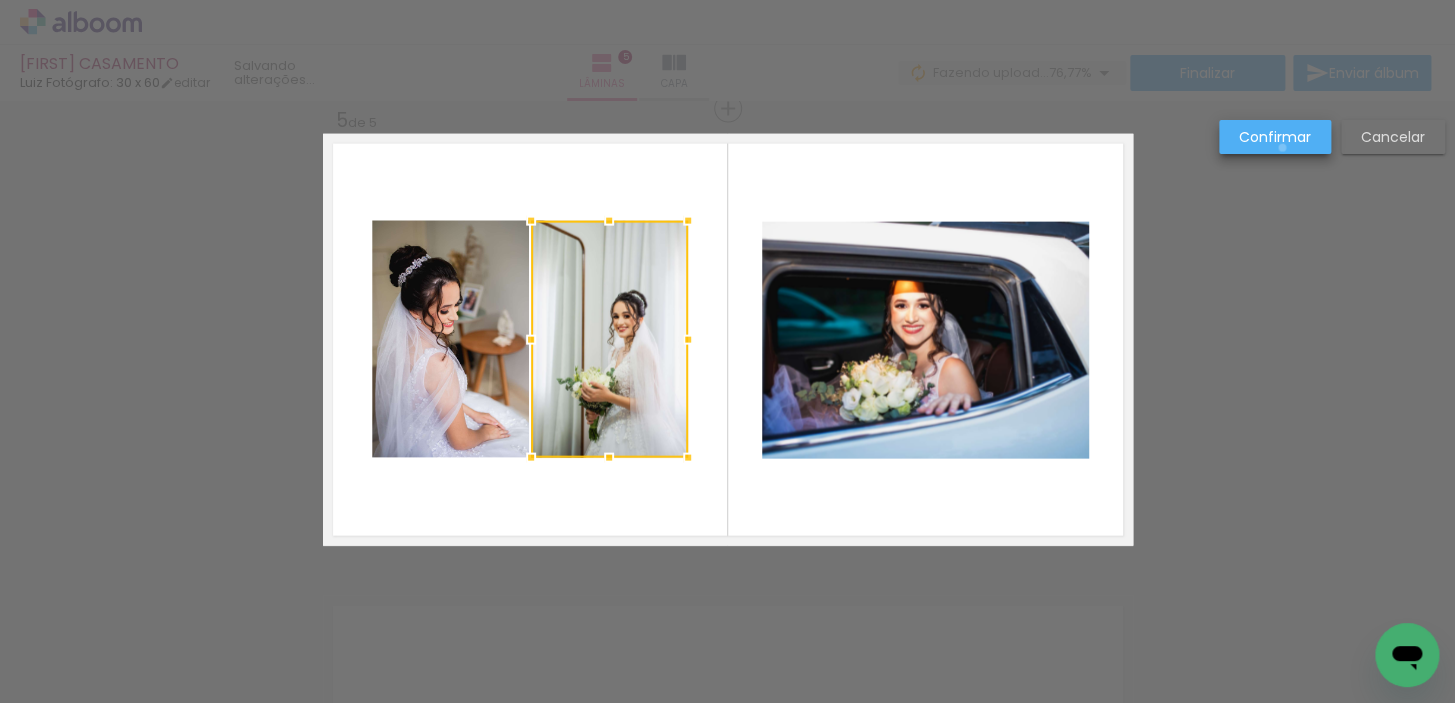 click on "Confirmar" at bounding box center [1275, 137] 